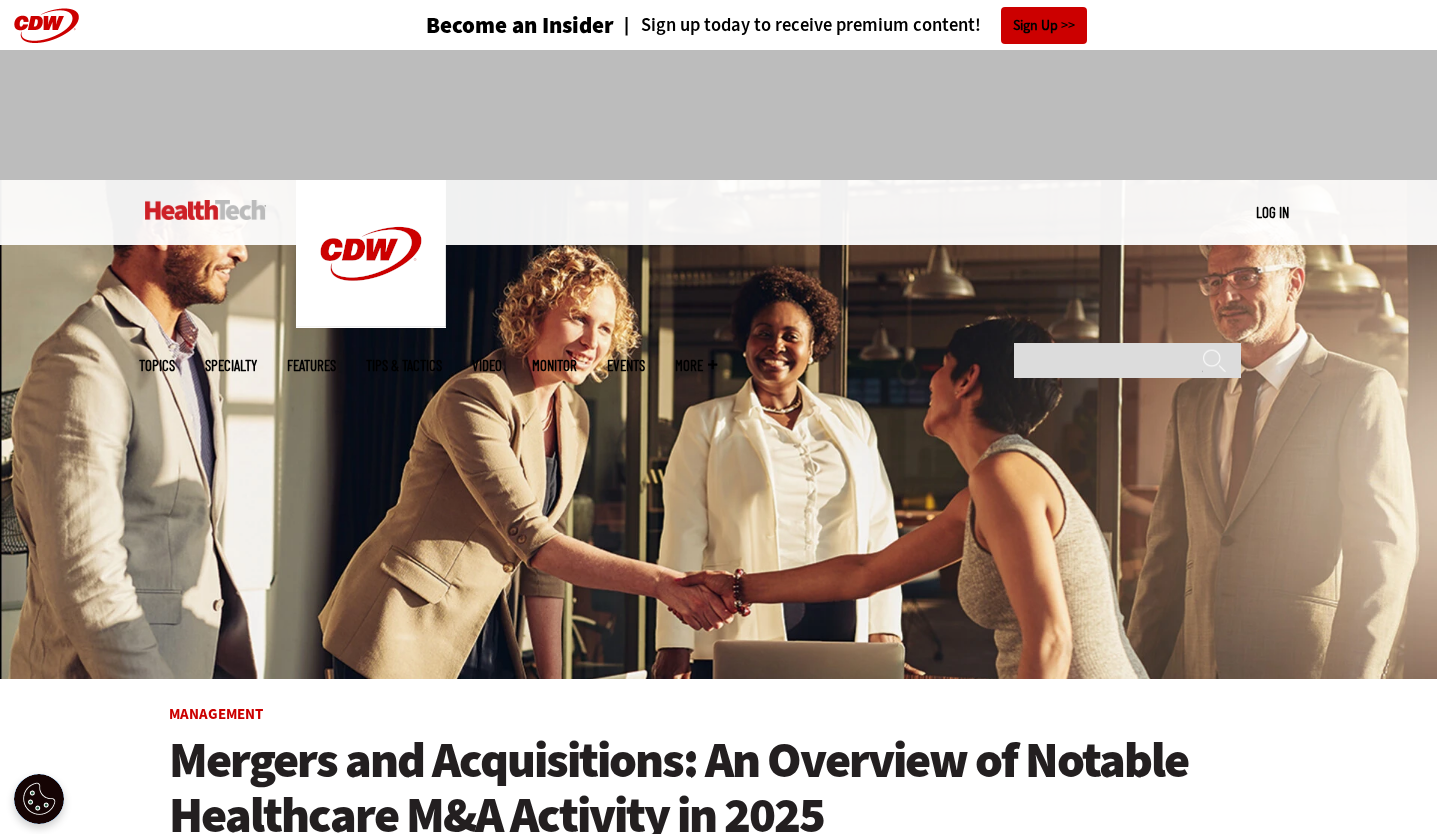scroll, scrollTop: 0, scrollLeft: 0, axis: both 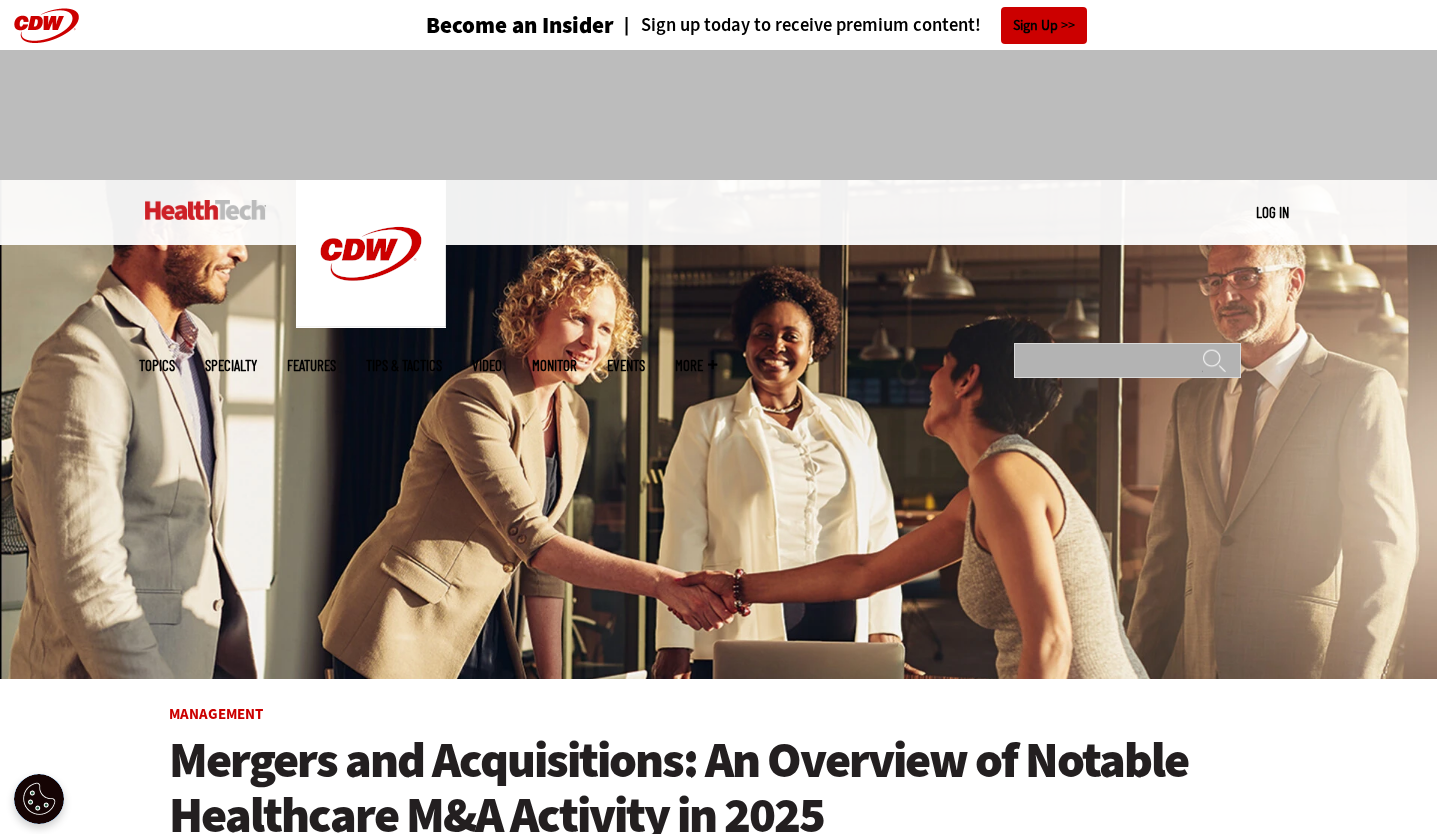 click on "Search" at bounding box center (1127, 360) 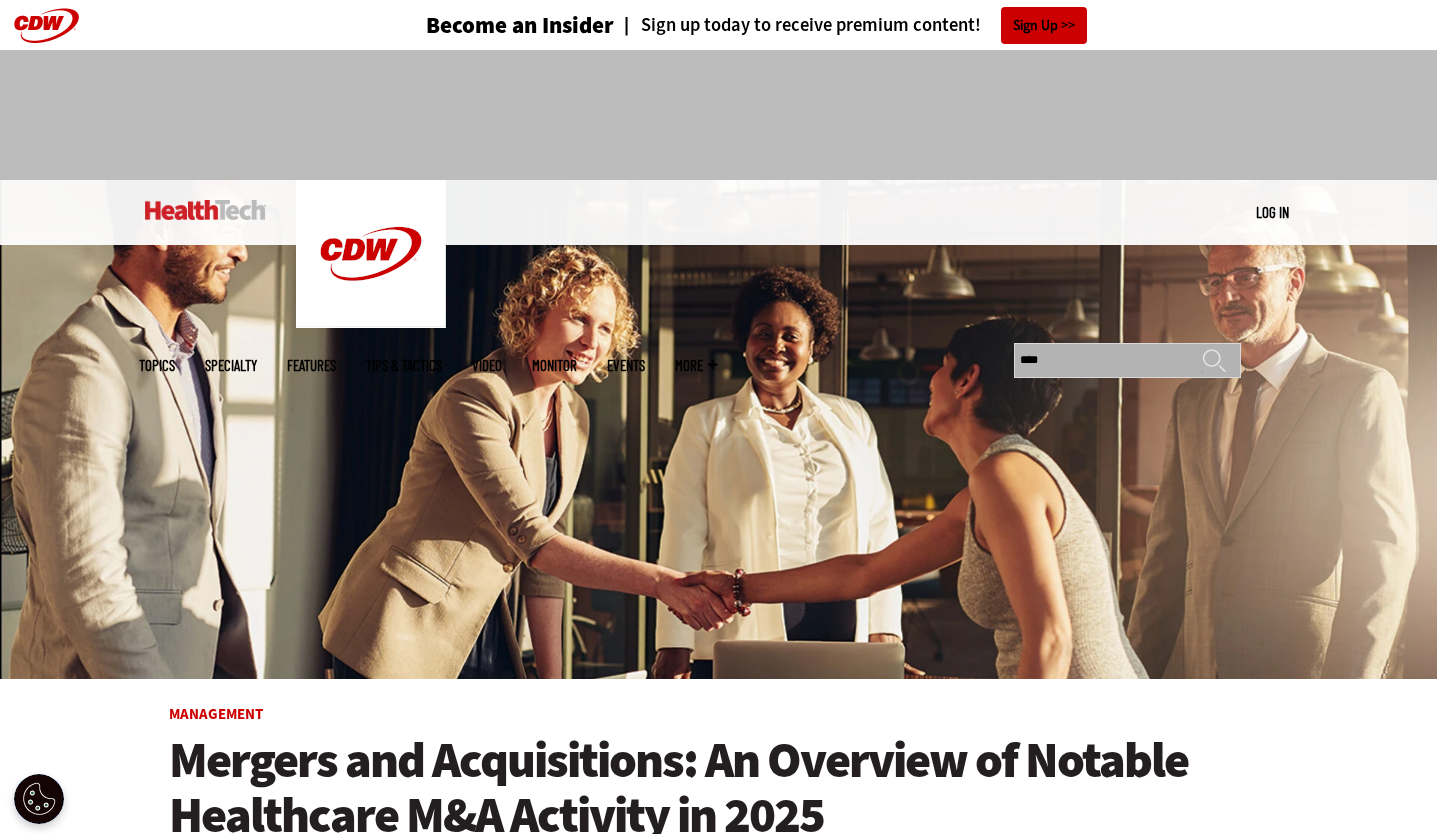 type on "****" 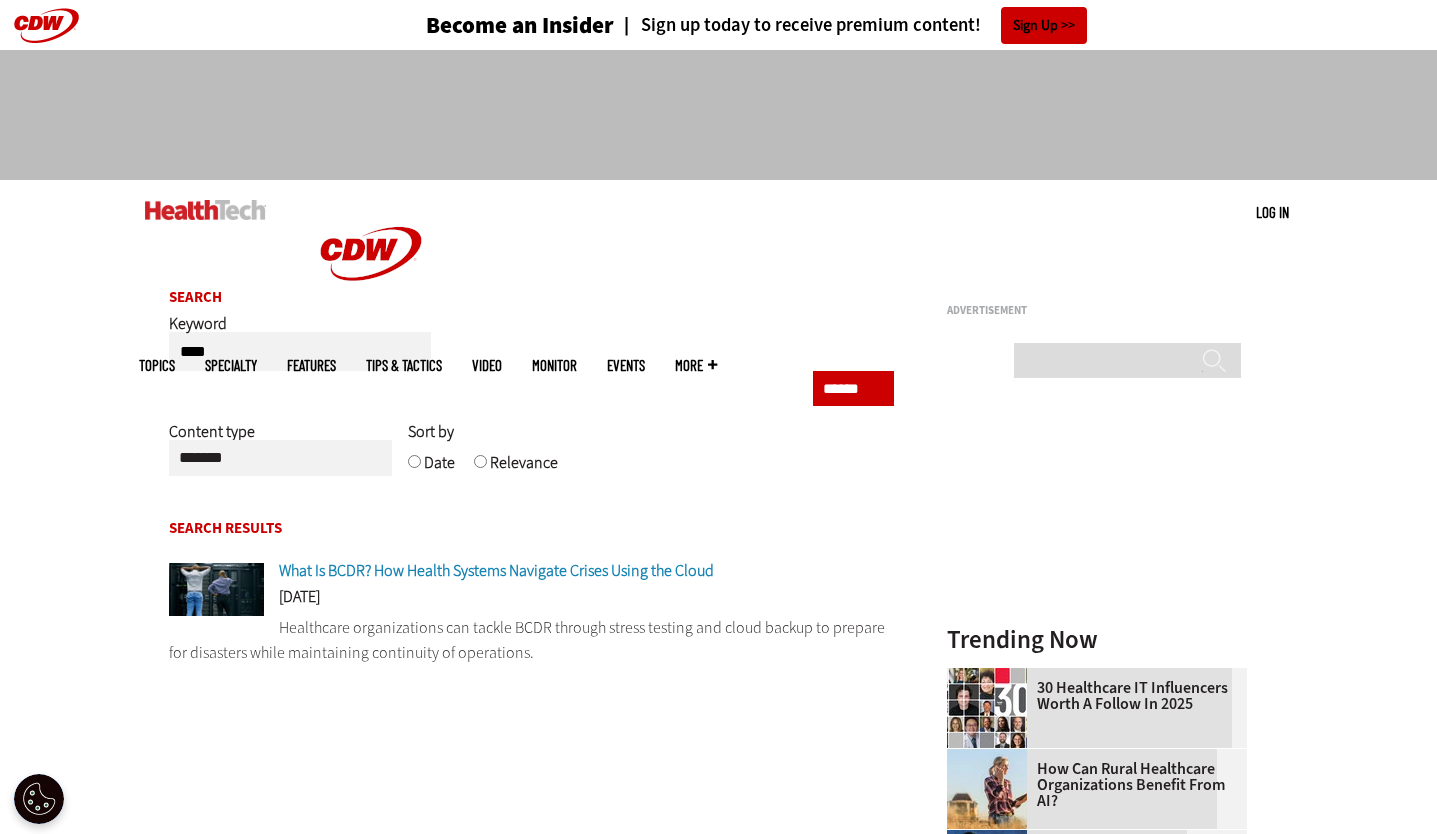 scroll, scrollTop: 0, scrollLeft: 0, axis: both 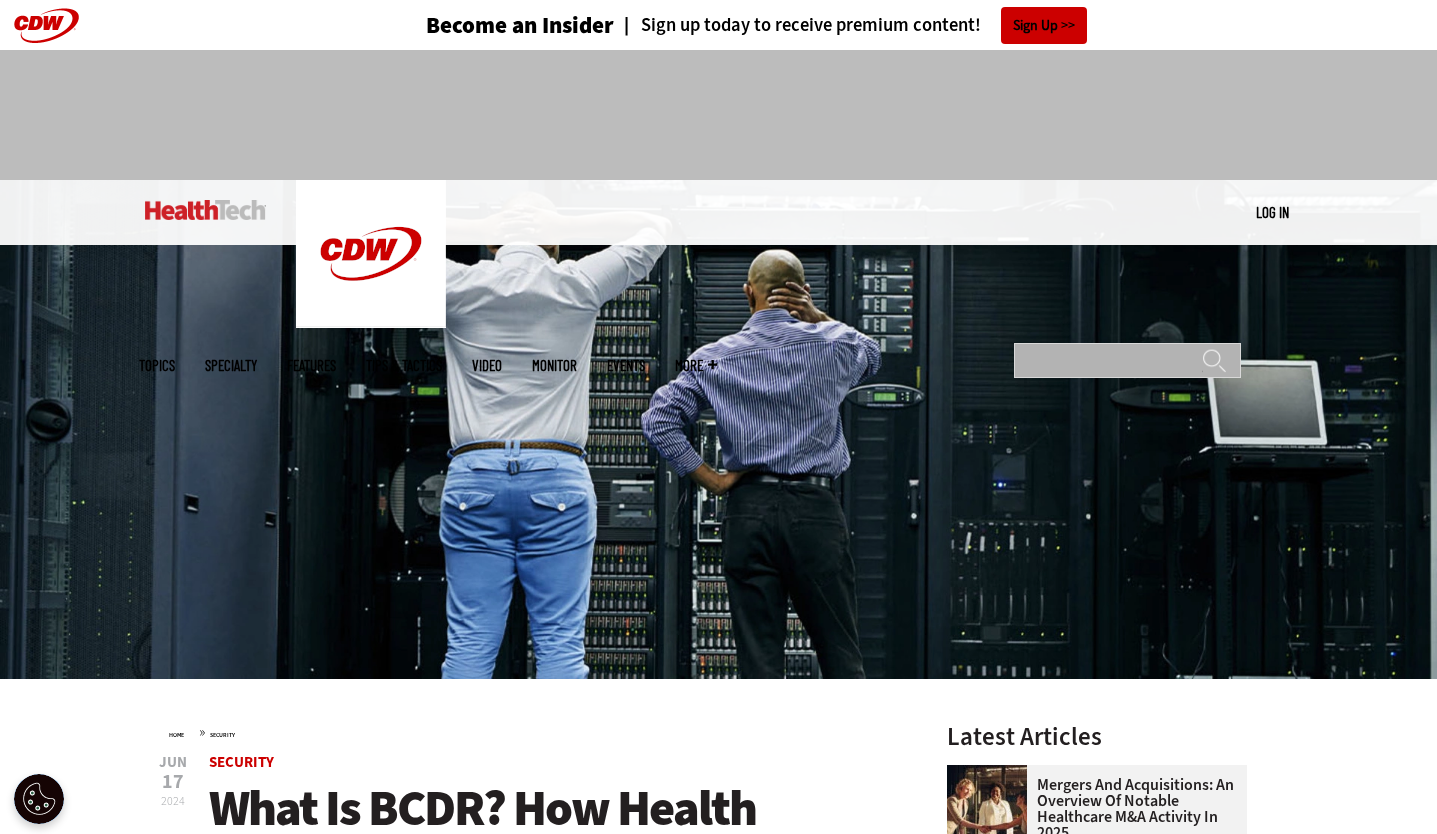 click on "Search" at bounding box center (1127, 360) 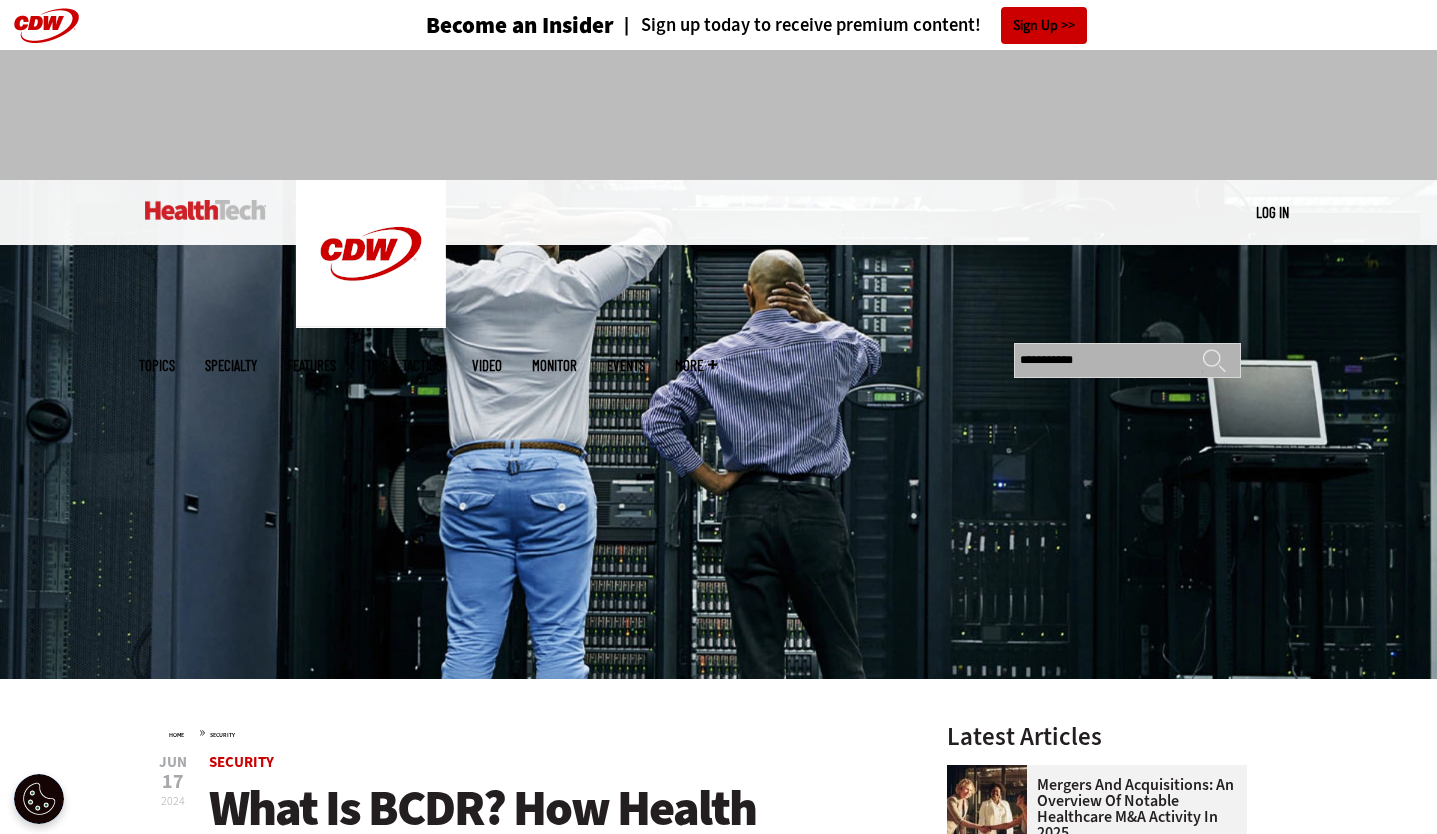 type on "**********" 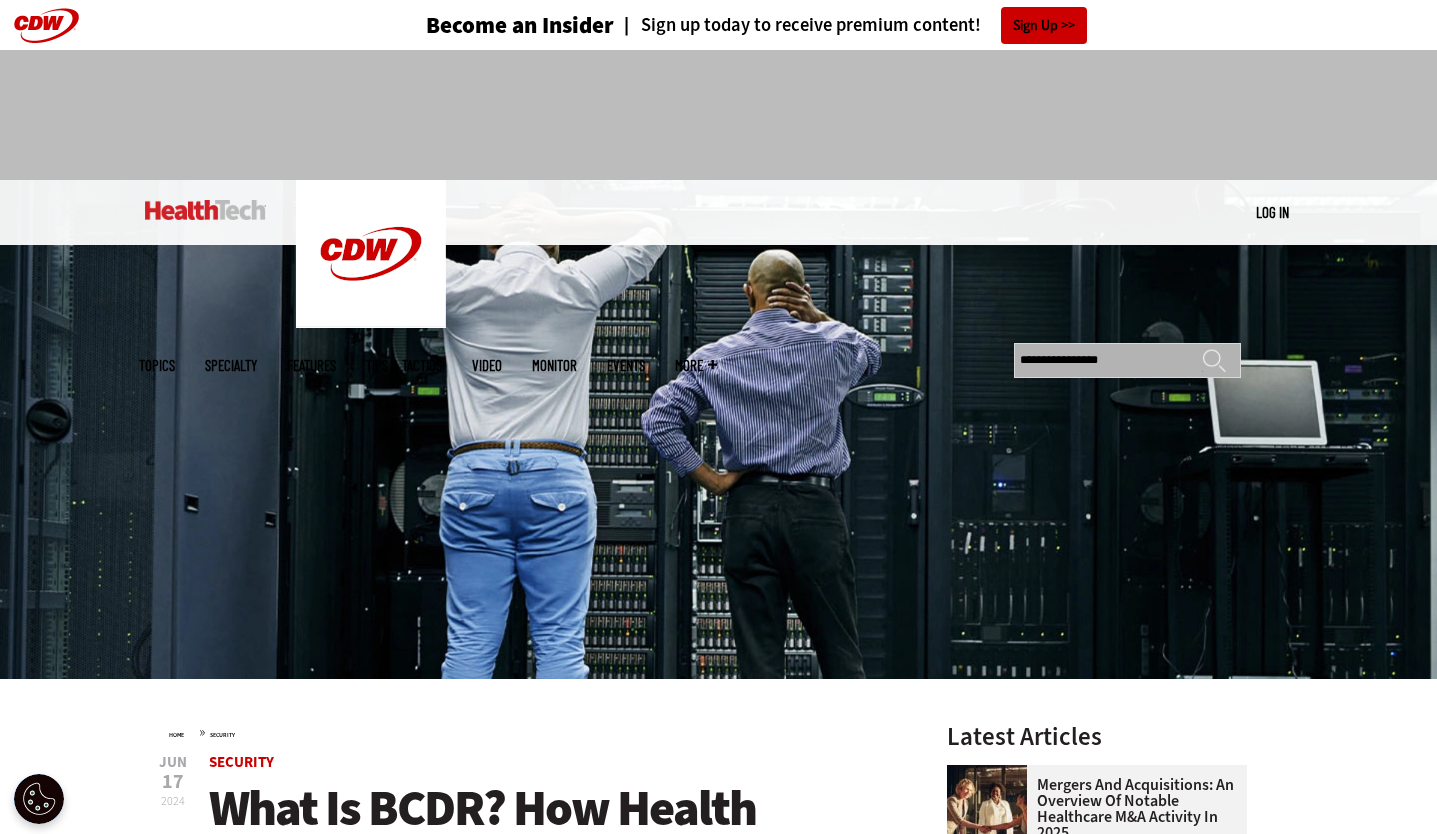 click on "******" at bounding box center [1214, 368] 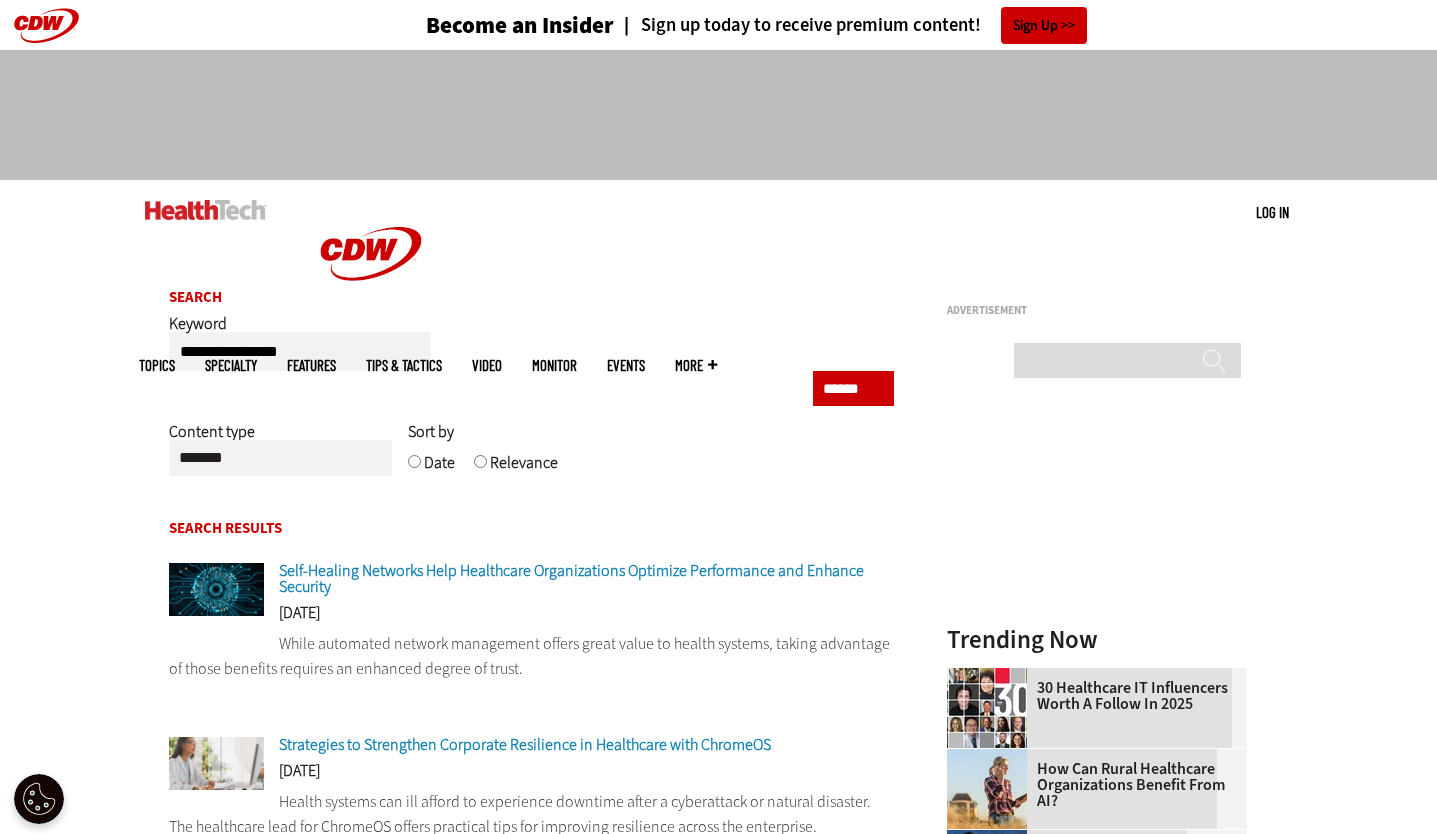 scroll, scrollTop: 0, scrollLeft: 0, axis: both 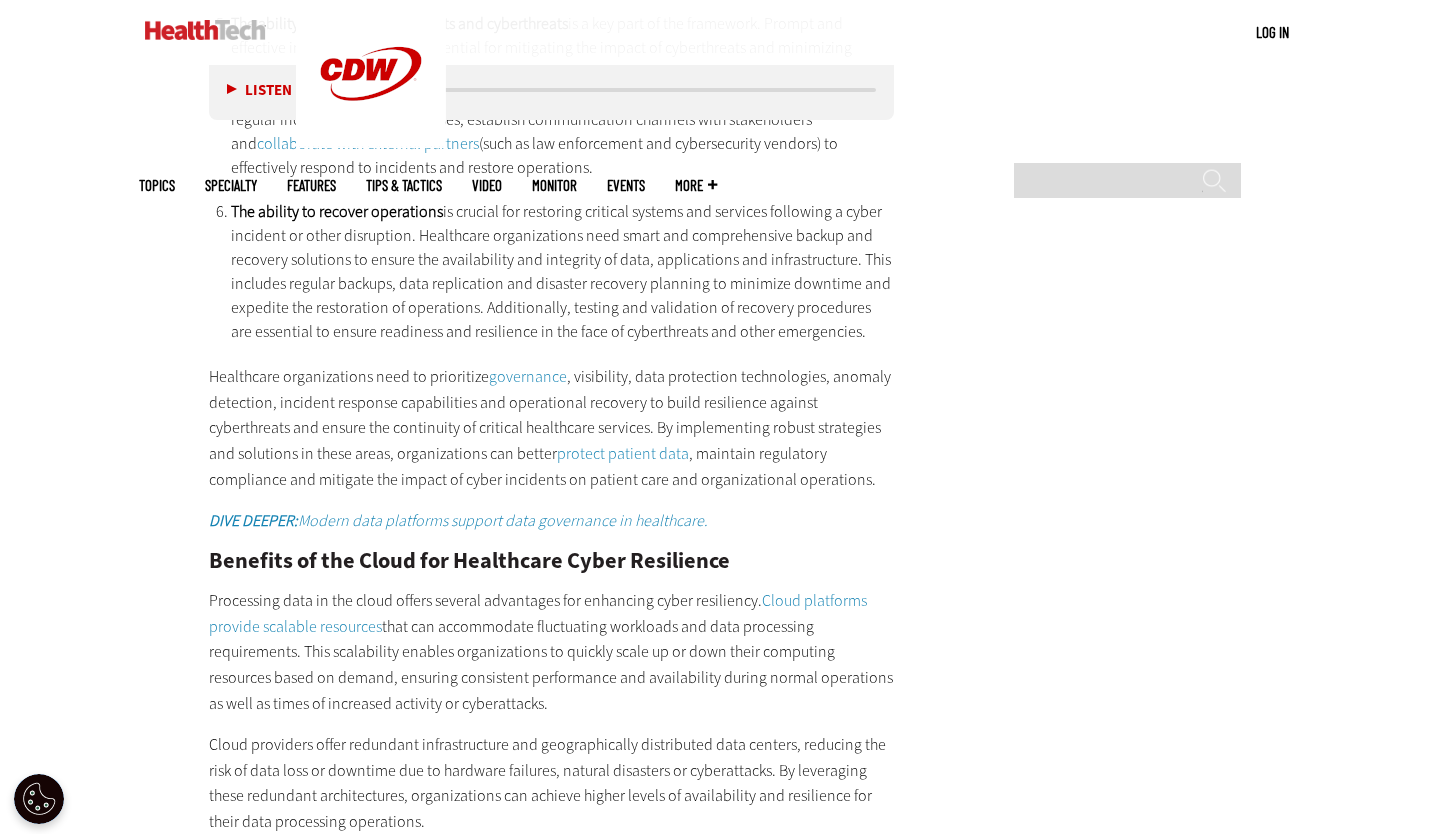 click on "Home » Security
Close
New AI Research From CDW
See how IT leaders are tackling AI opportunities and challenges.
Click Here to Read the Report
Jun
05
2024
Twitter Facebook LinkedIn Reddit Flipboard Email
Security
What Is Cyber Resilience, and How Should Healthcare Organizations Approach It?
Cyber resilience strategies should include a holistic approach to backup and recovery to ensure minimal impact on operations, workflows and patient care following an adverse event." at bounding box center [719, -312] 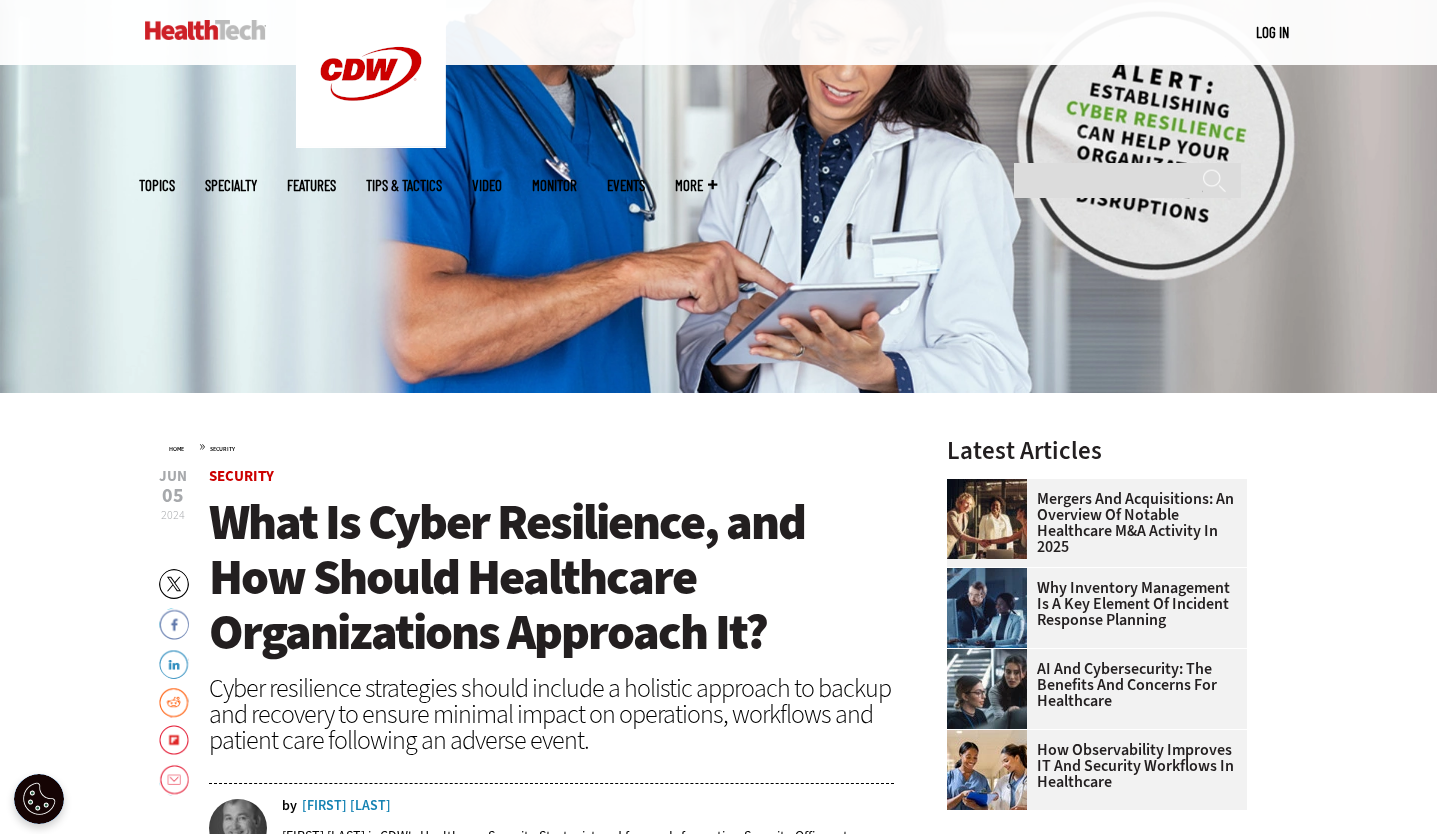 scroll, scrollTop: 306, scrollLeft: 0, axis: vertical 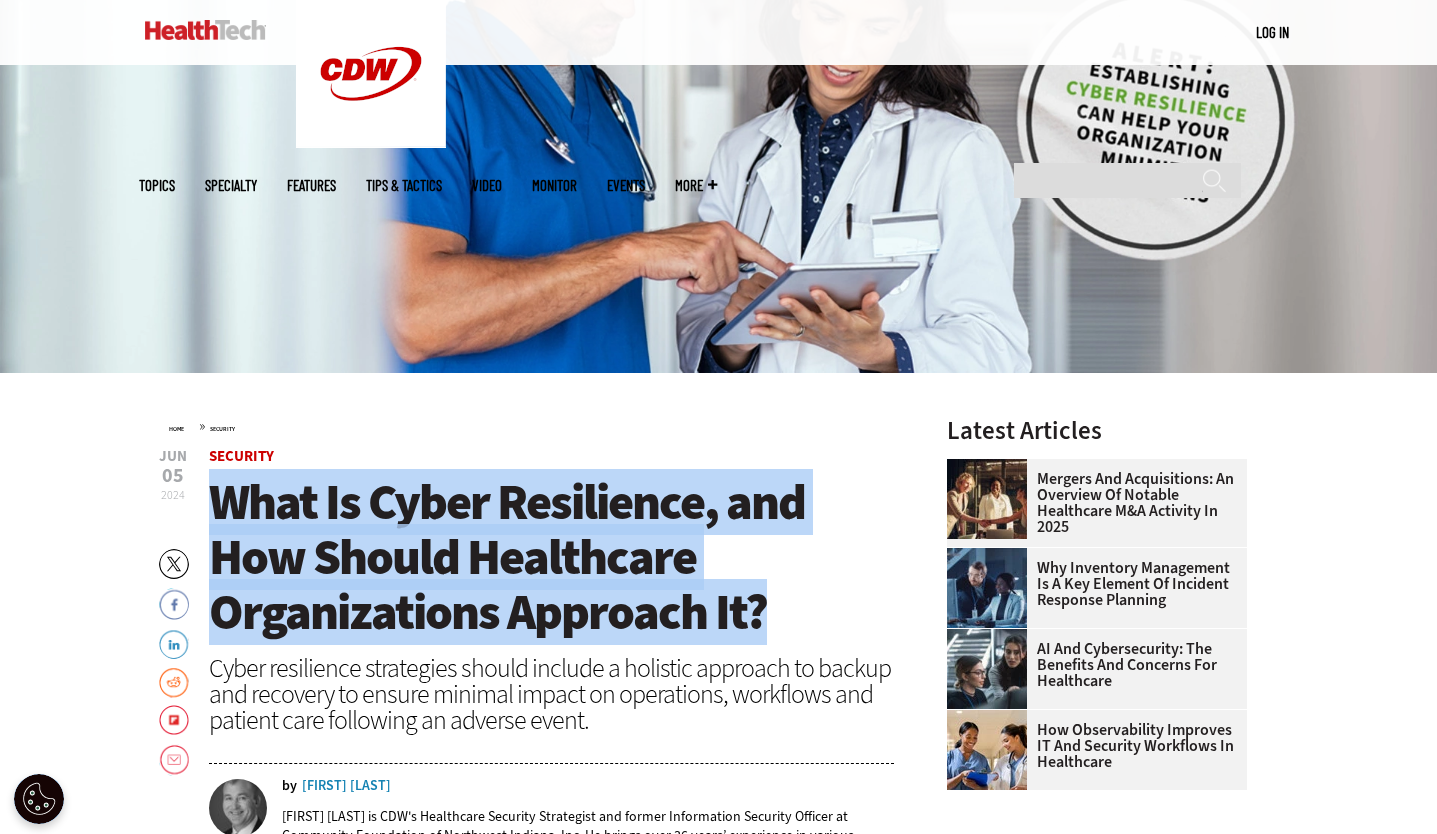 drag, startPoint x: 649, startPoint y: 597, endPoint x: 215, endPoint y: 524, distance: 440.0966 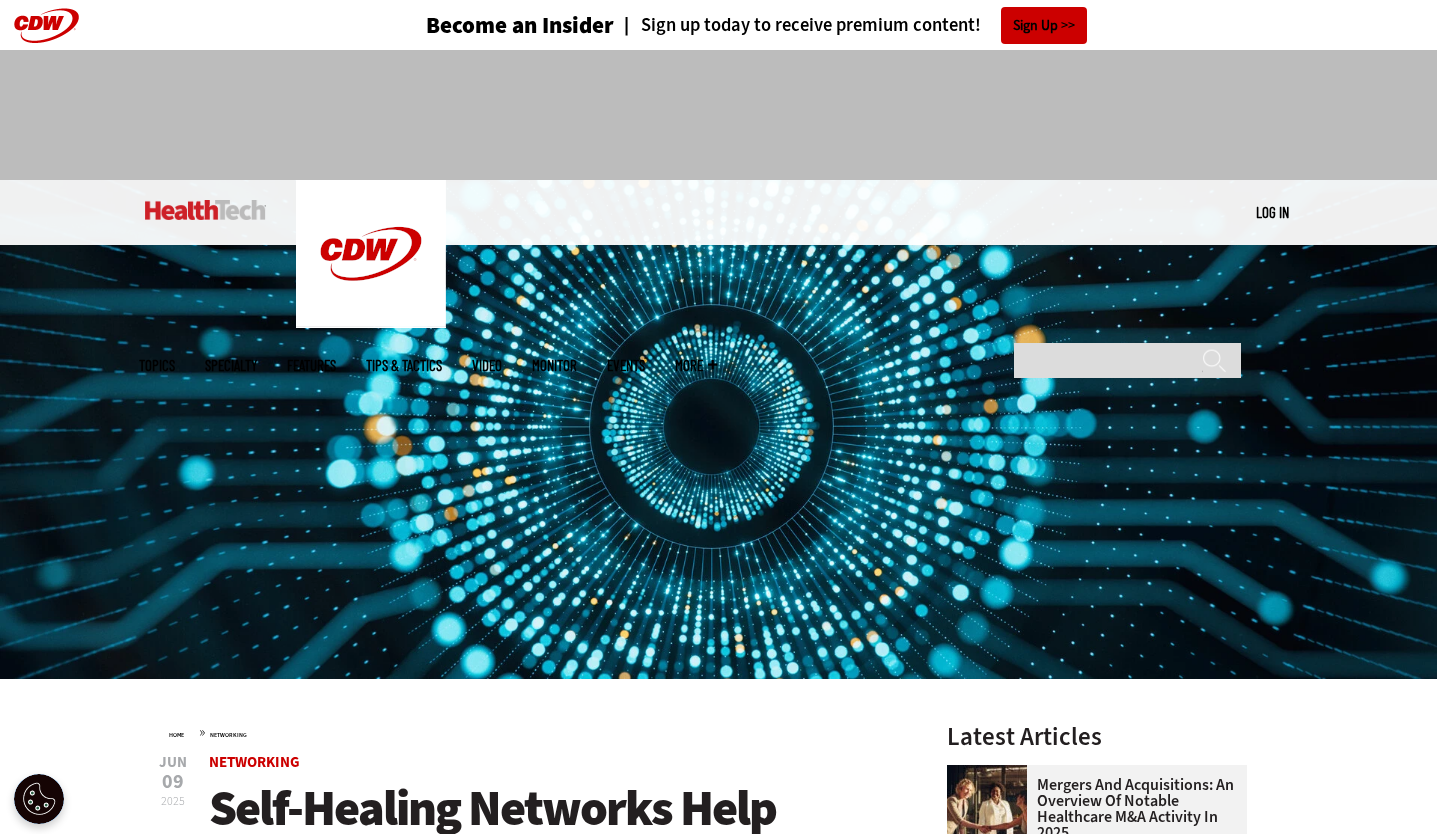 scroll, scrollTop: 0, scrollLeft: 0, axis: both 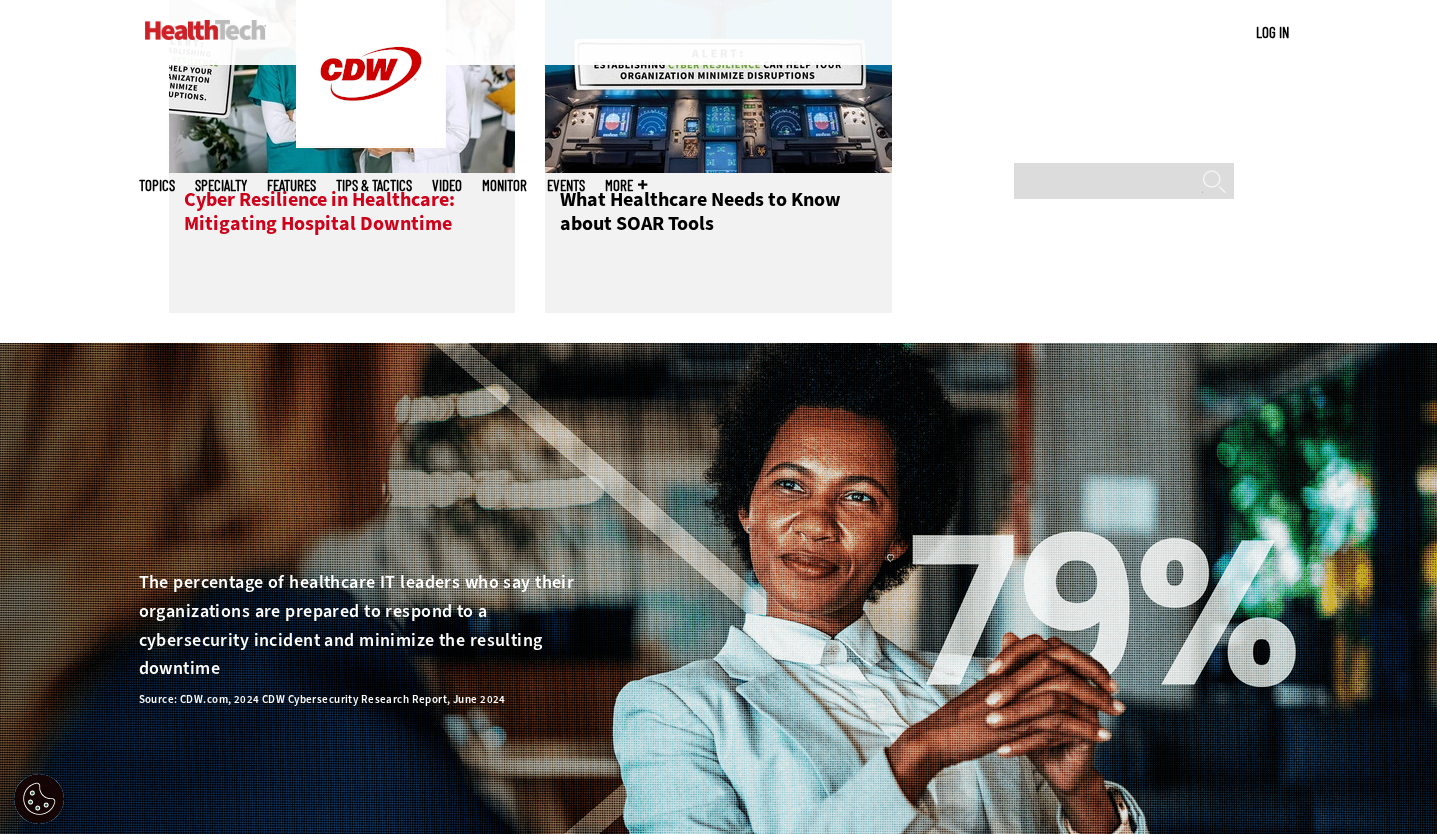 click on "Cyber Resilience in Healthcare: Mitigating Hospital Downtime" at bounding box center [342, 228] 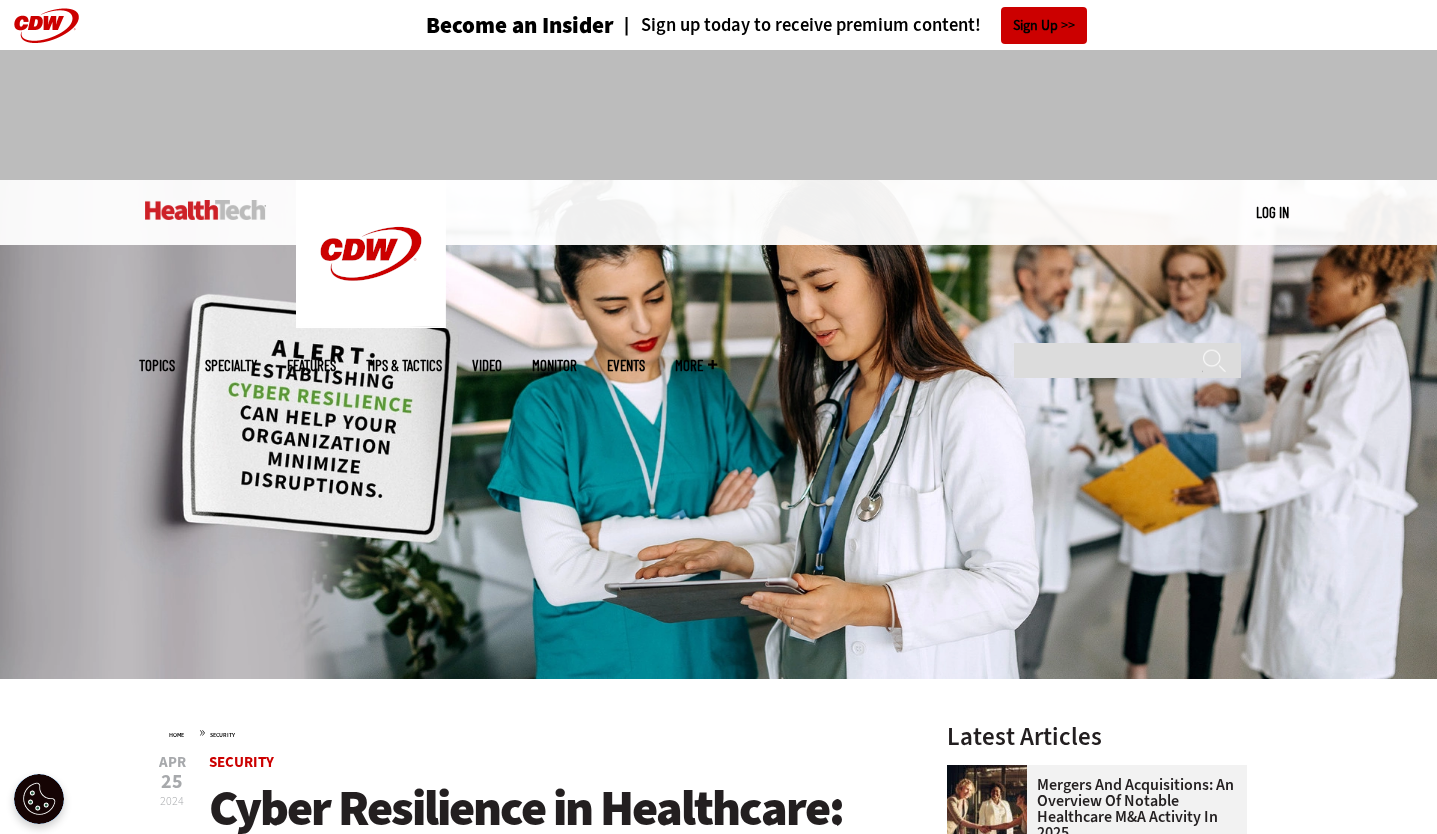 scroll, scrollTop: 0, scrollLeft: 0, axis: both 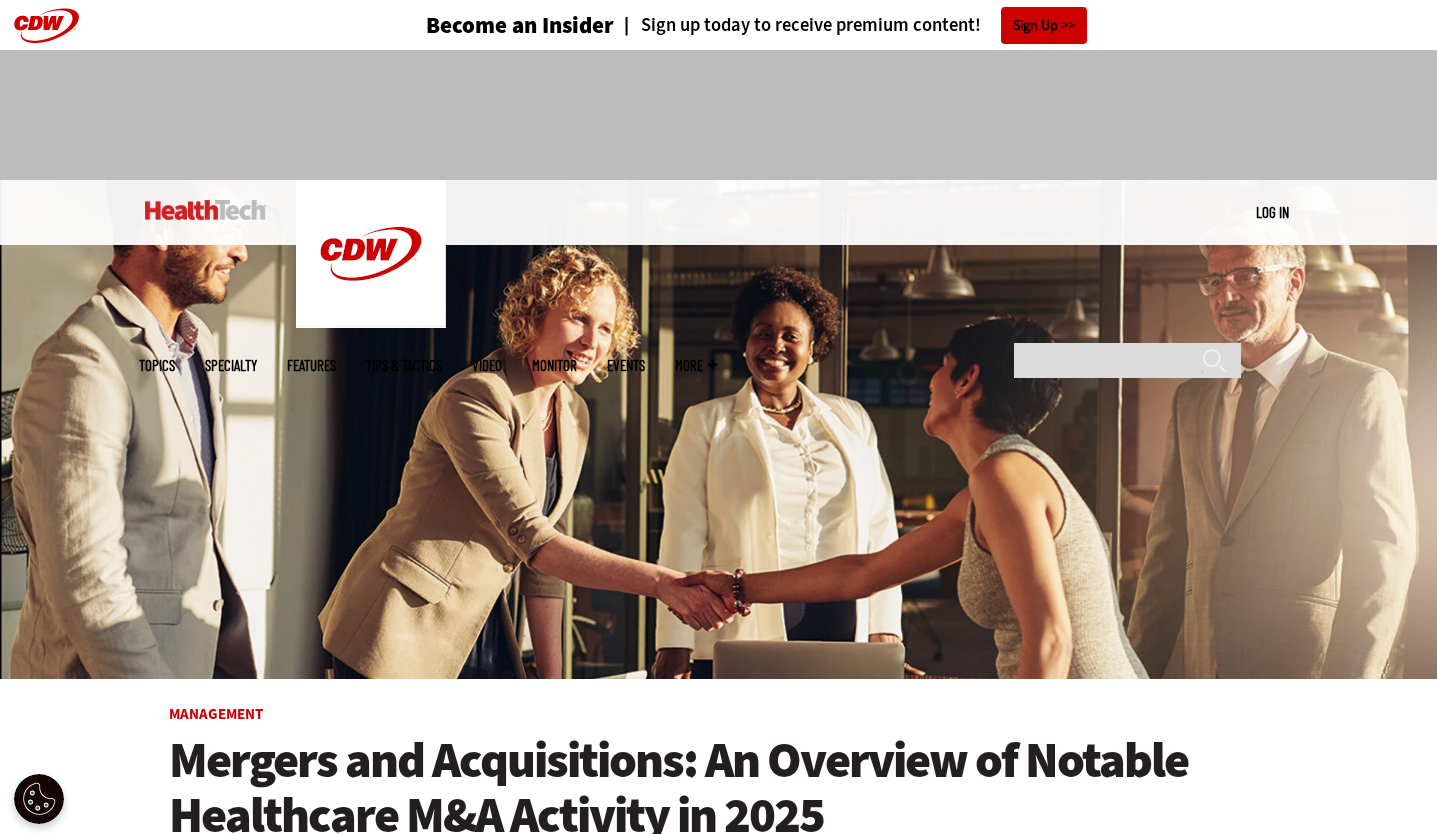 click on "Log in" at bounding box center [1272, 212] 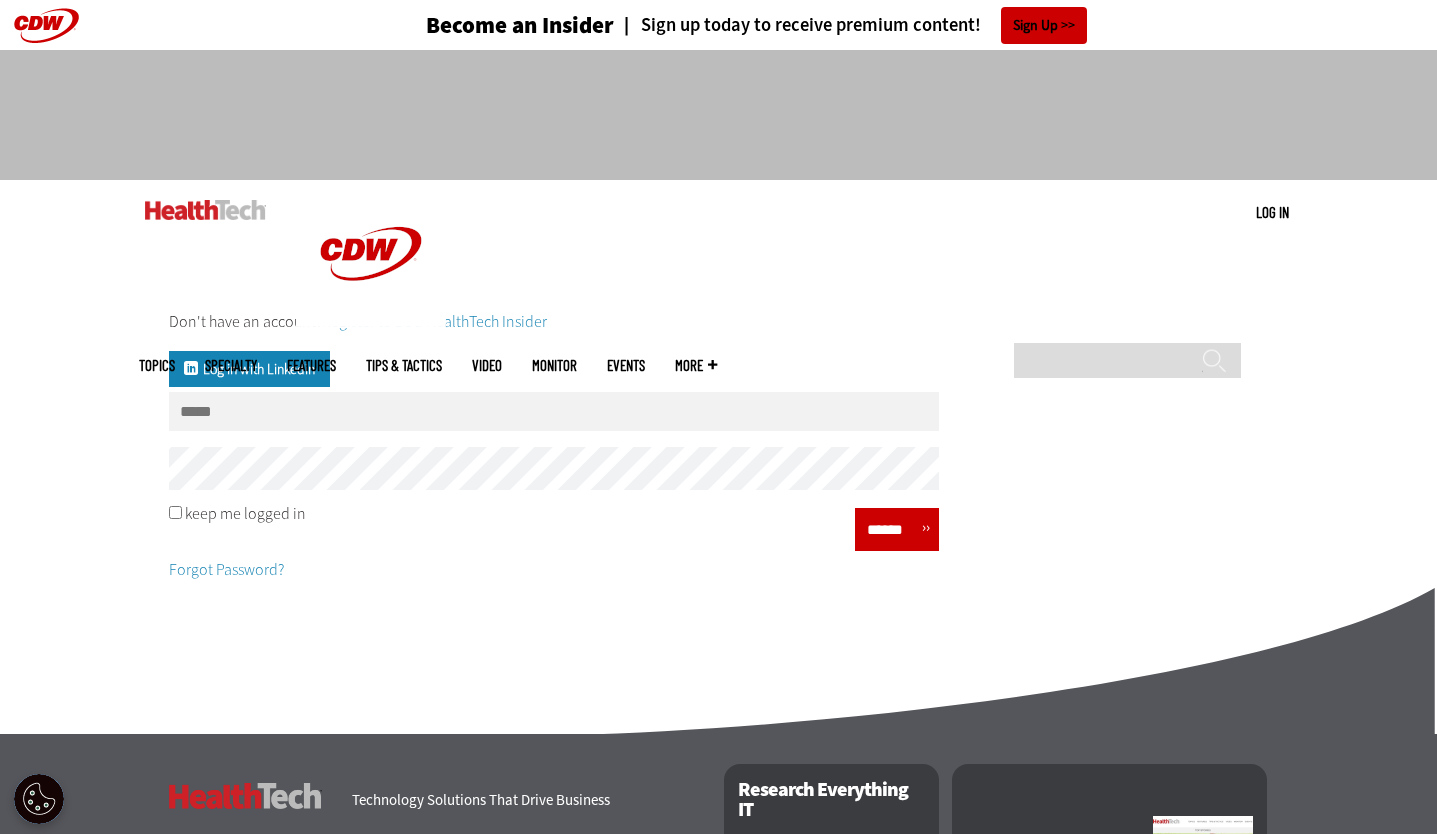 scroll, scrollTop: 0, scrollLeft: 0, axis: both 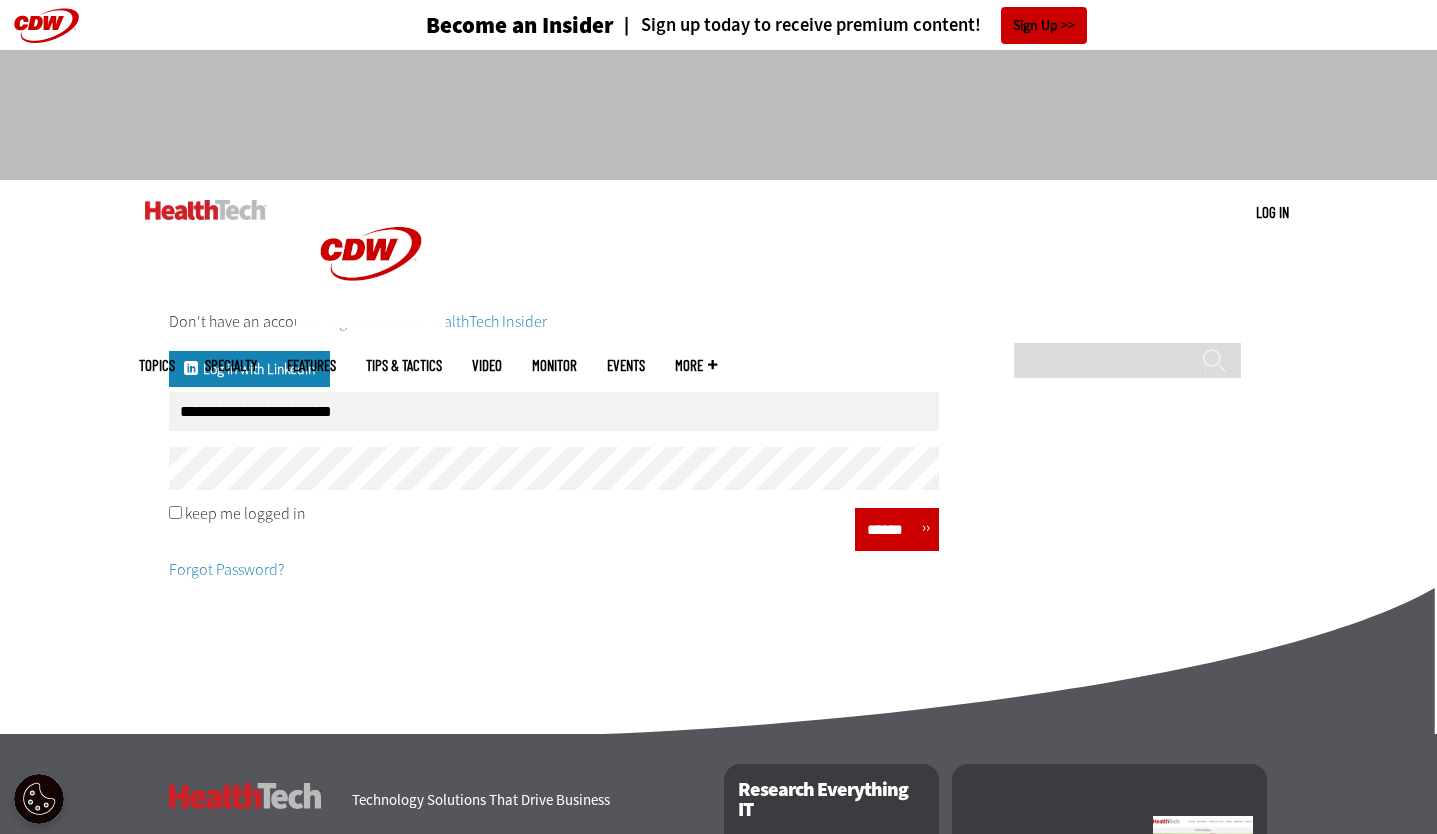click on "******" at bounding box center (891, 529) 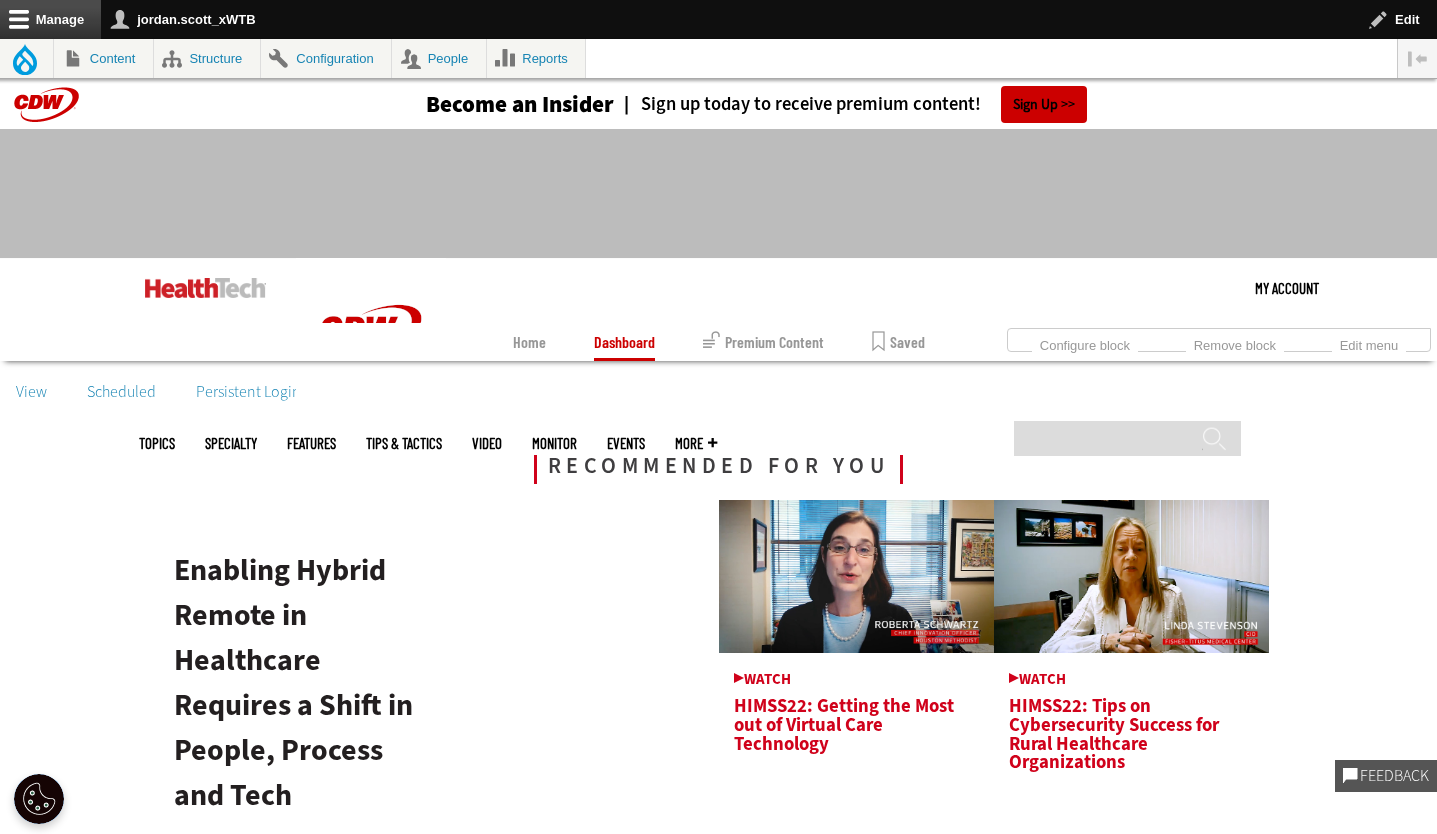 scroll, scrollTop: 0, scrollLeft: 0, axis: both 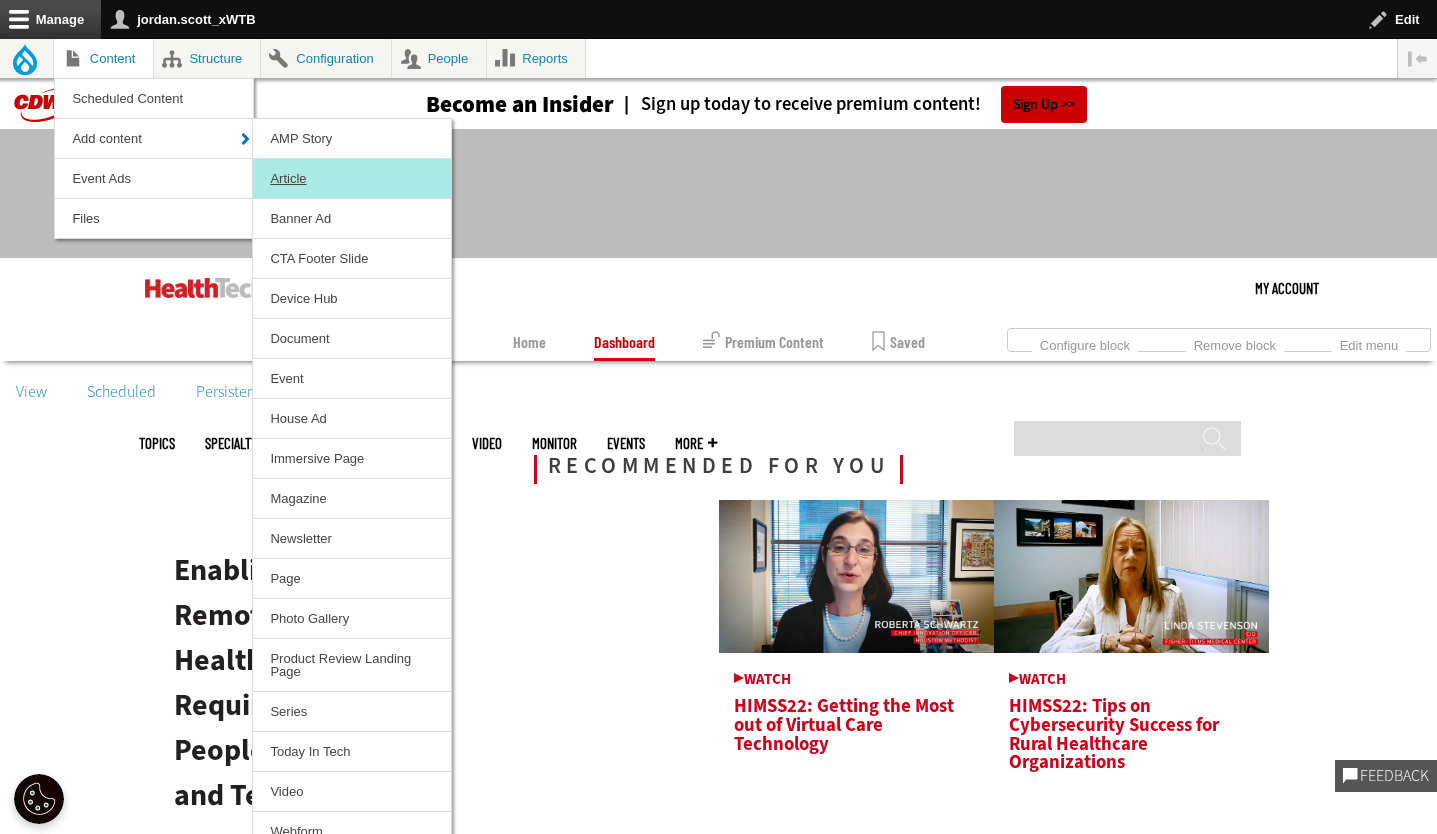 click on "Article" at bounding box center [352, 178] 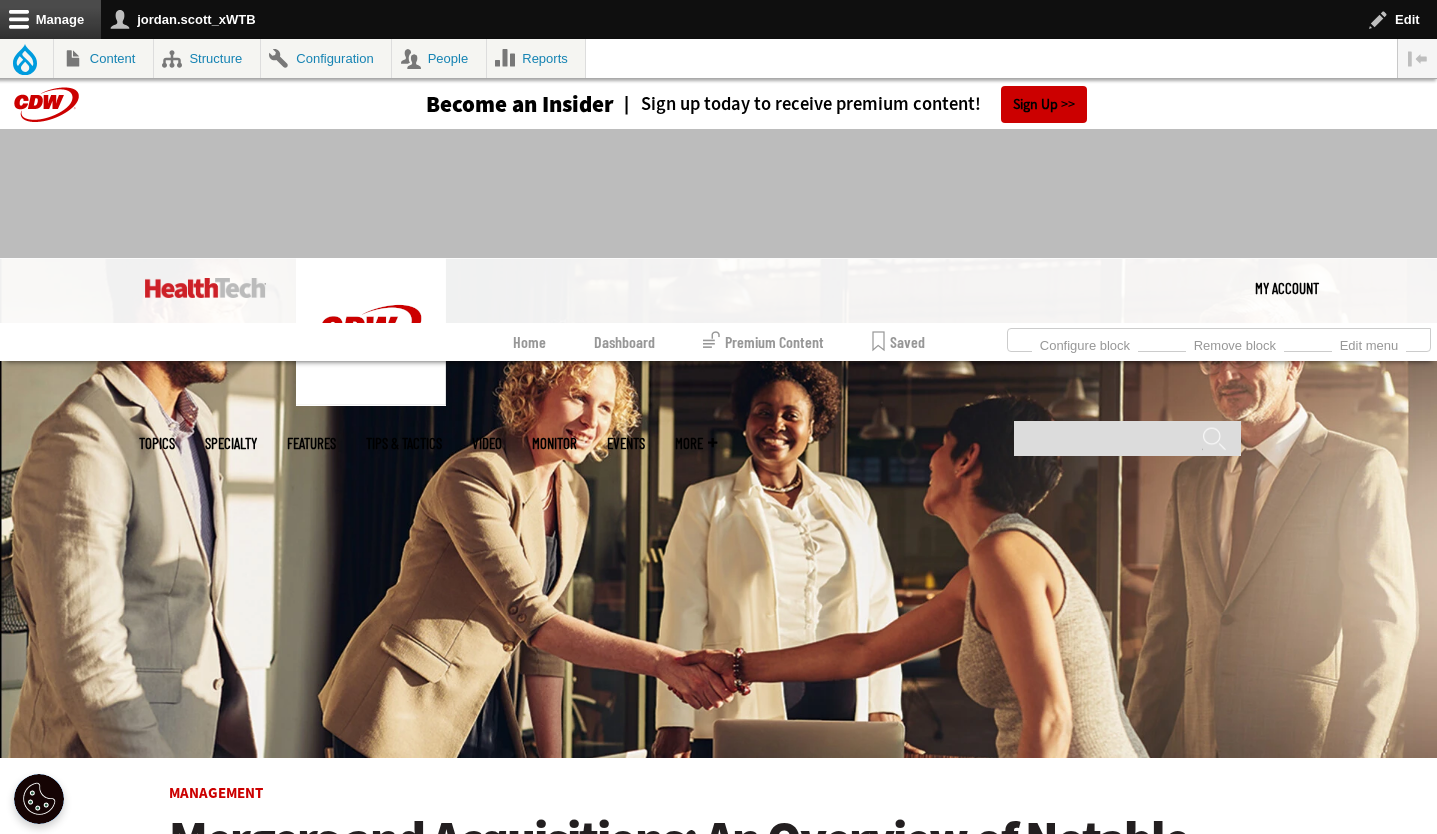 scroll, scrollTop: 0, scrollLeft: 0, axis: both 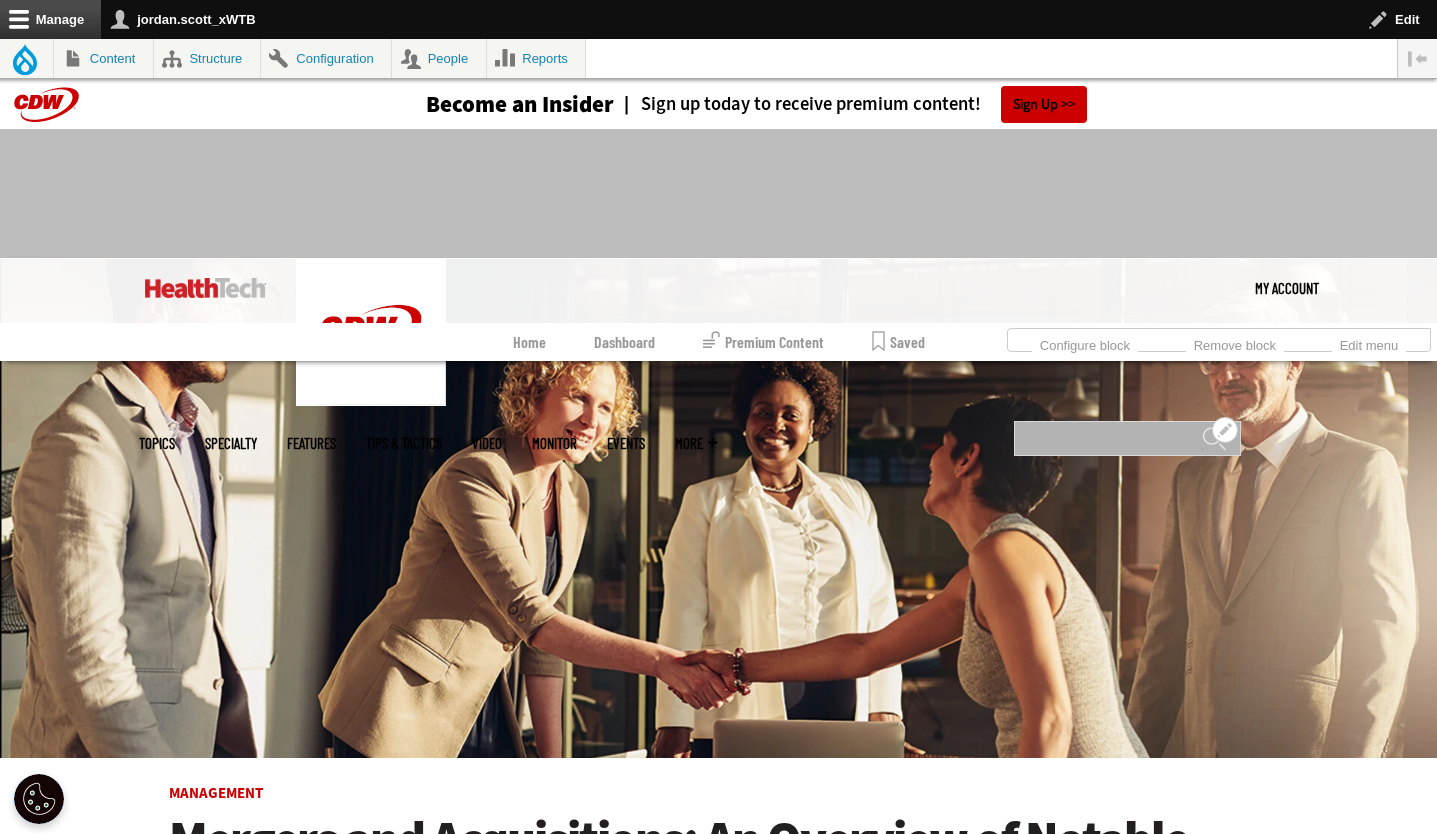 click on "Search" at bounding box center (1127, 438) 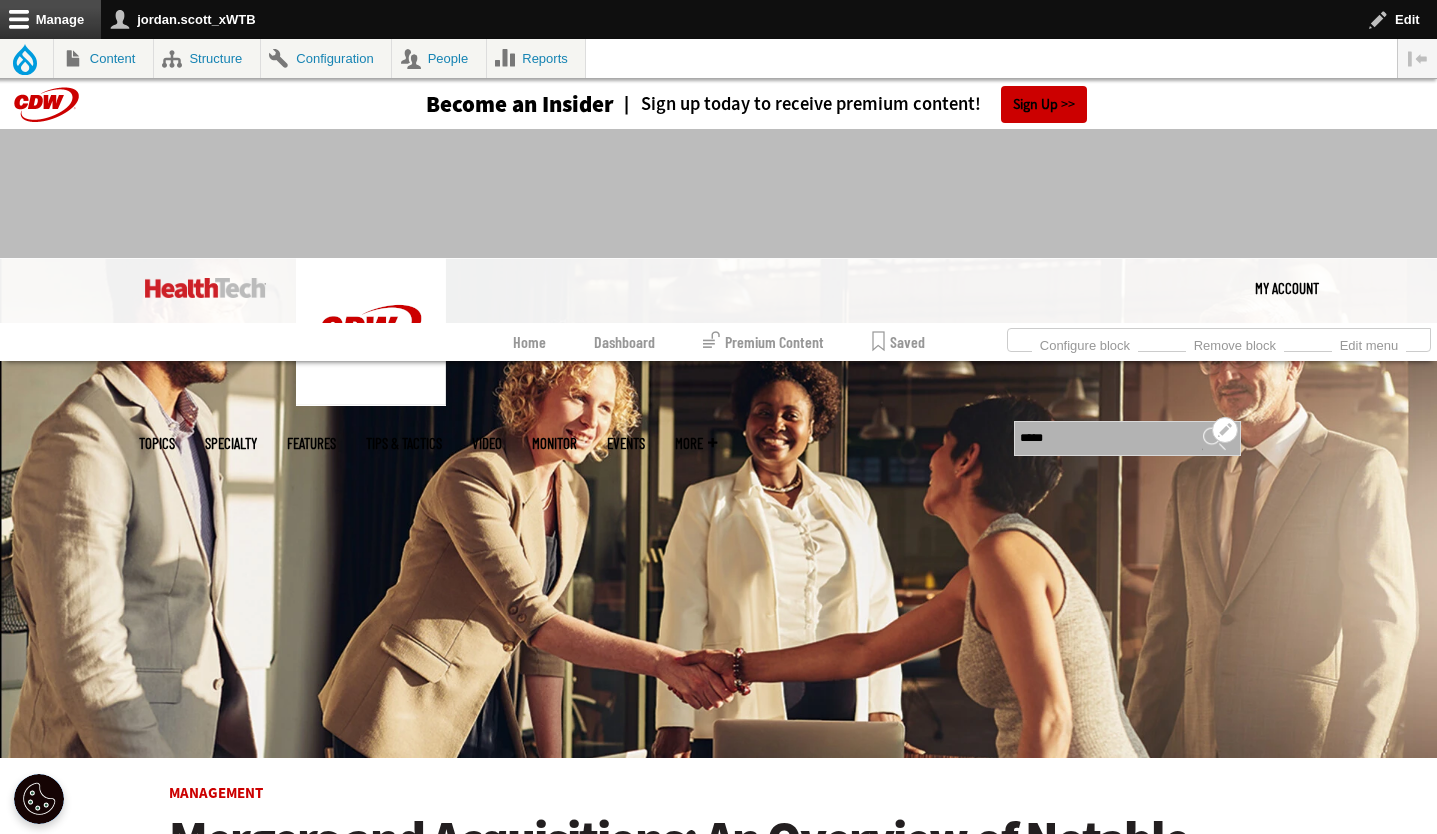 type on "*****" 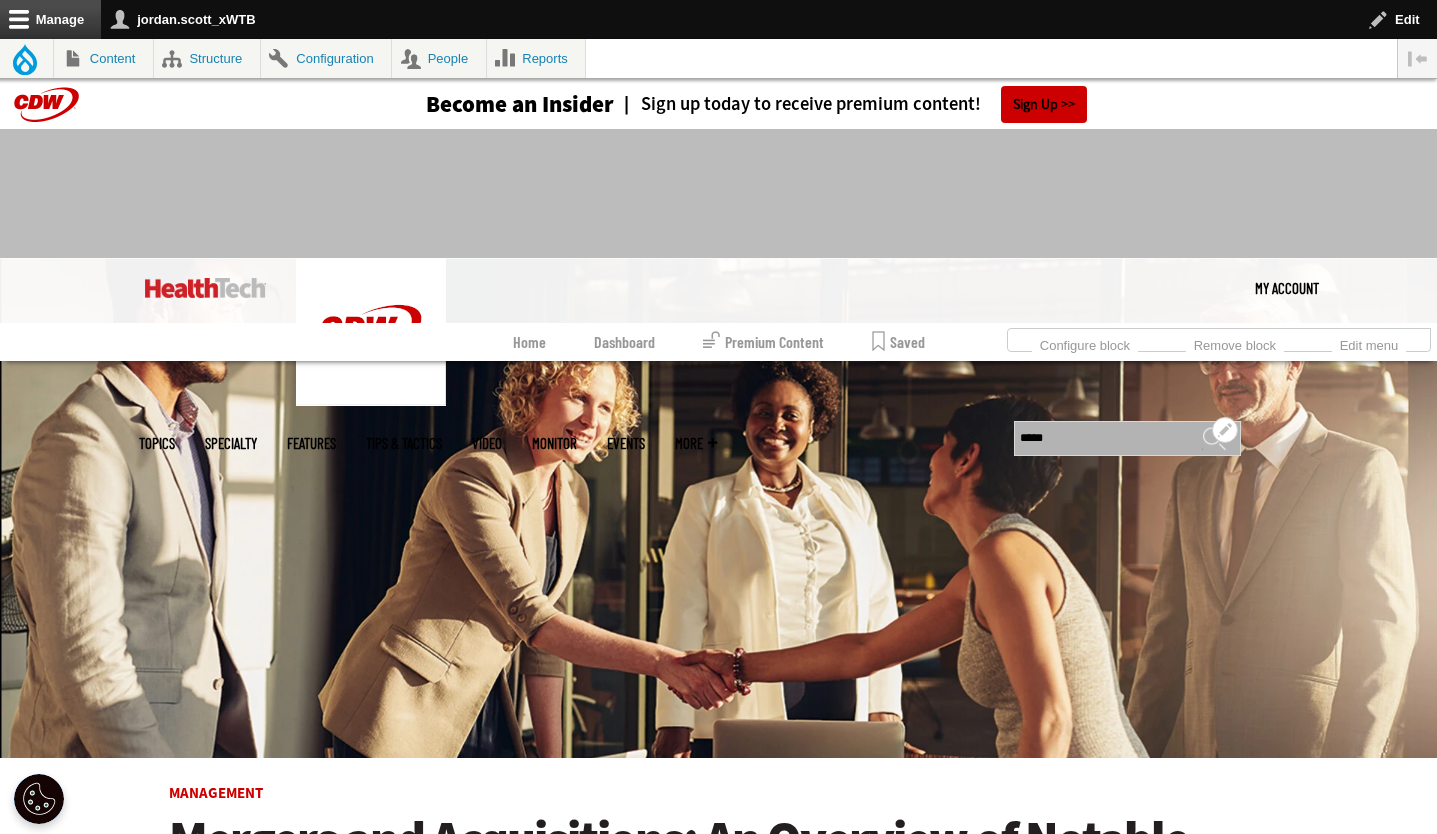 click on "******" at bounding box center (1214, 446) 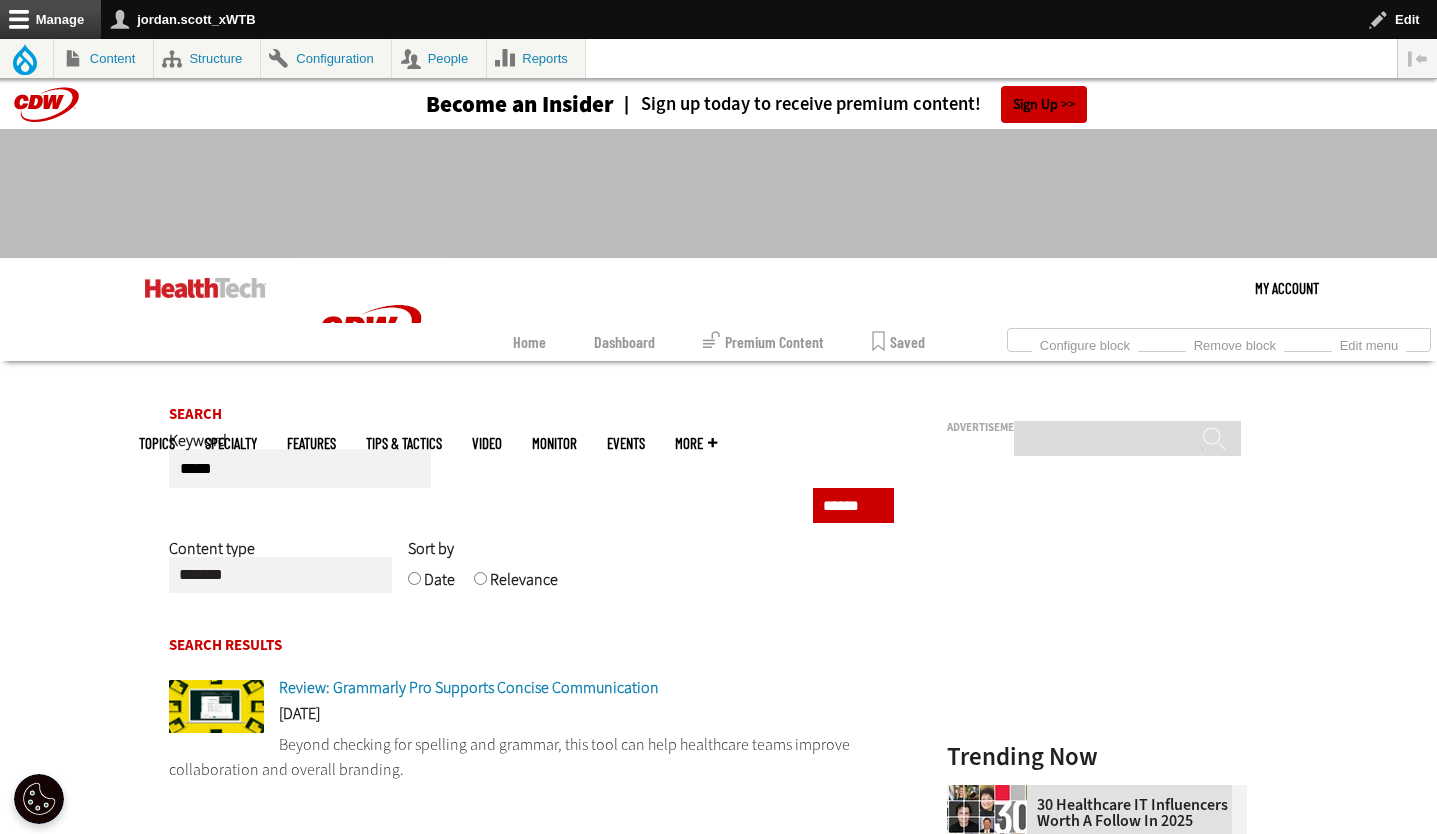 scroll, scrollTop: 0, scrollLeft: 0, axis: both 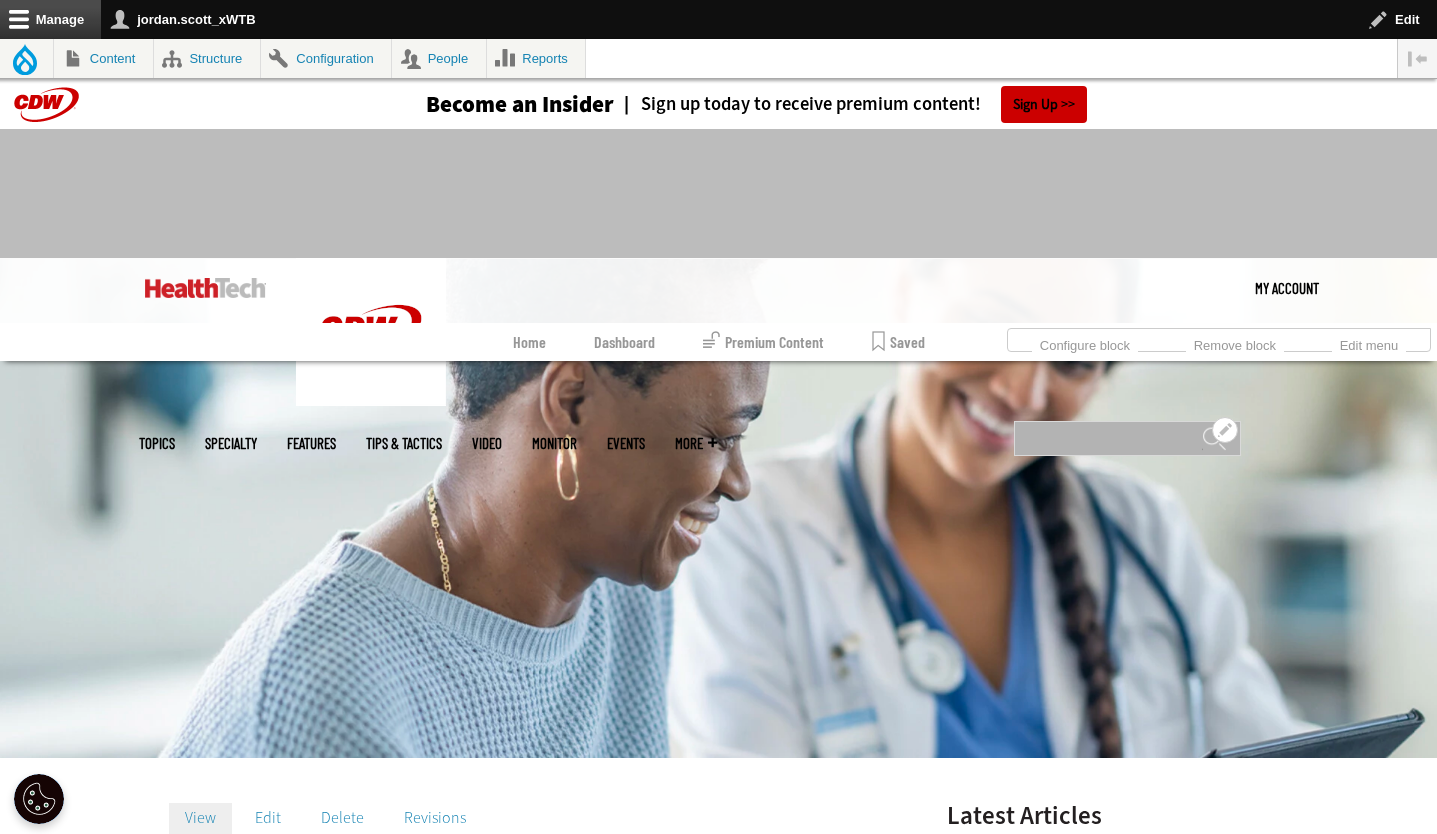 click on "Search" at bounding box center (1127, 438) 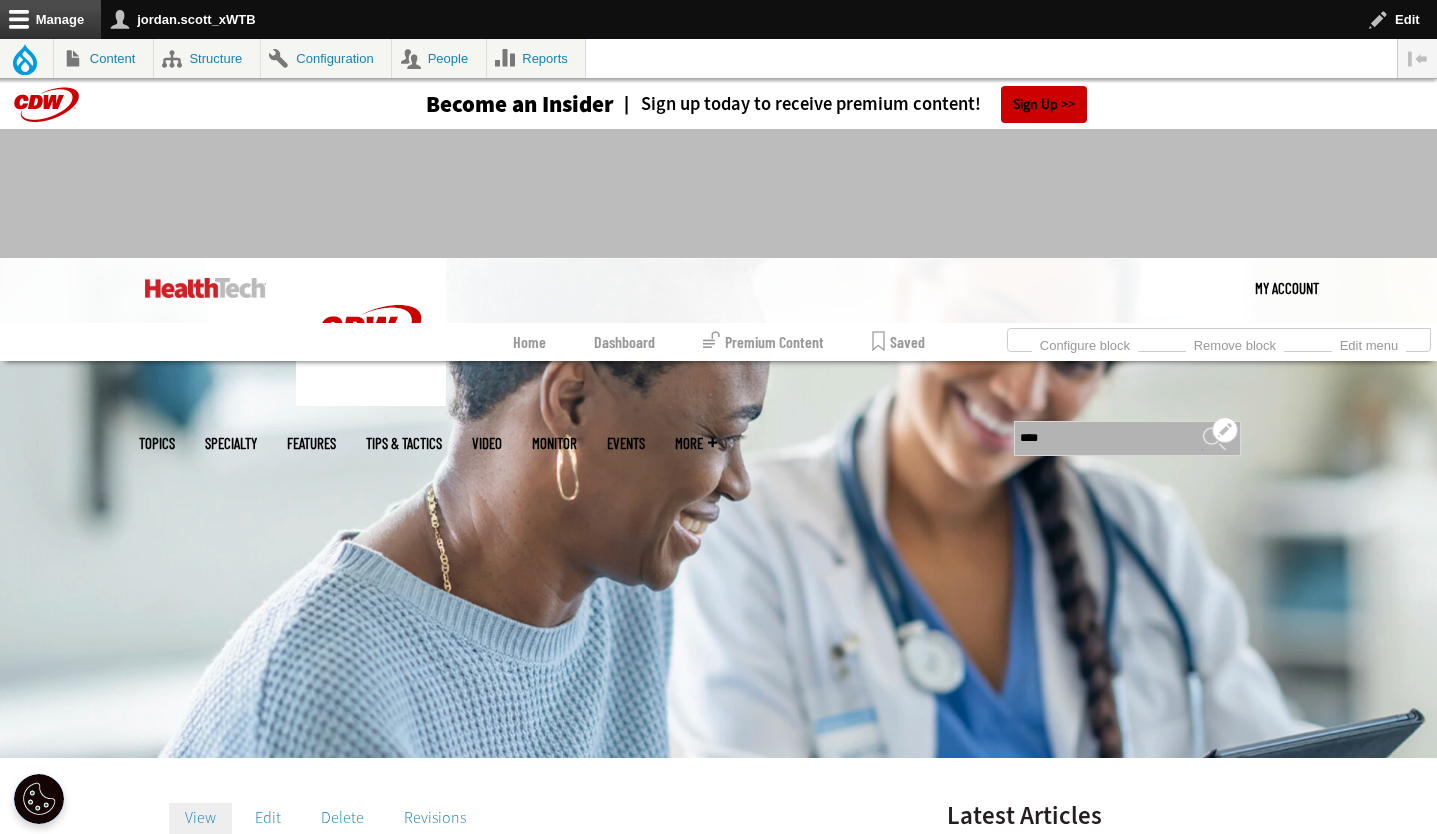 type on "****" 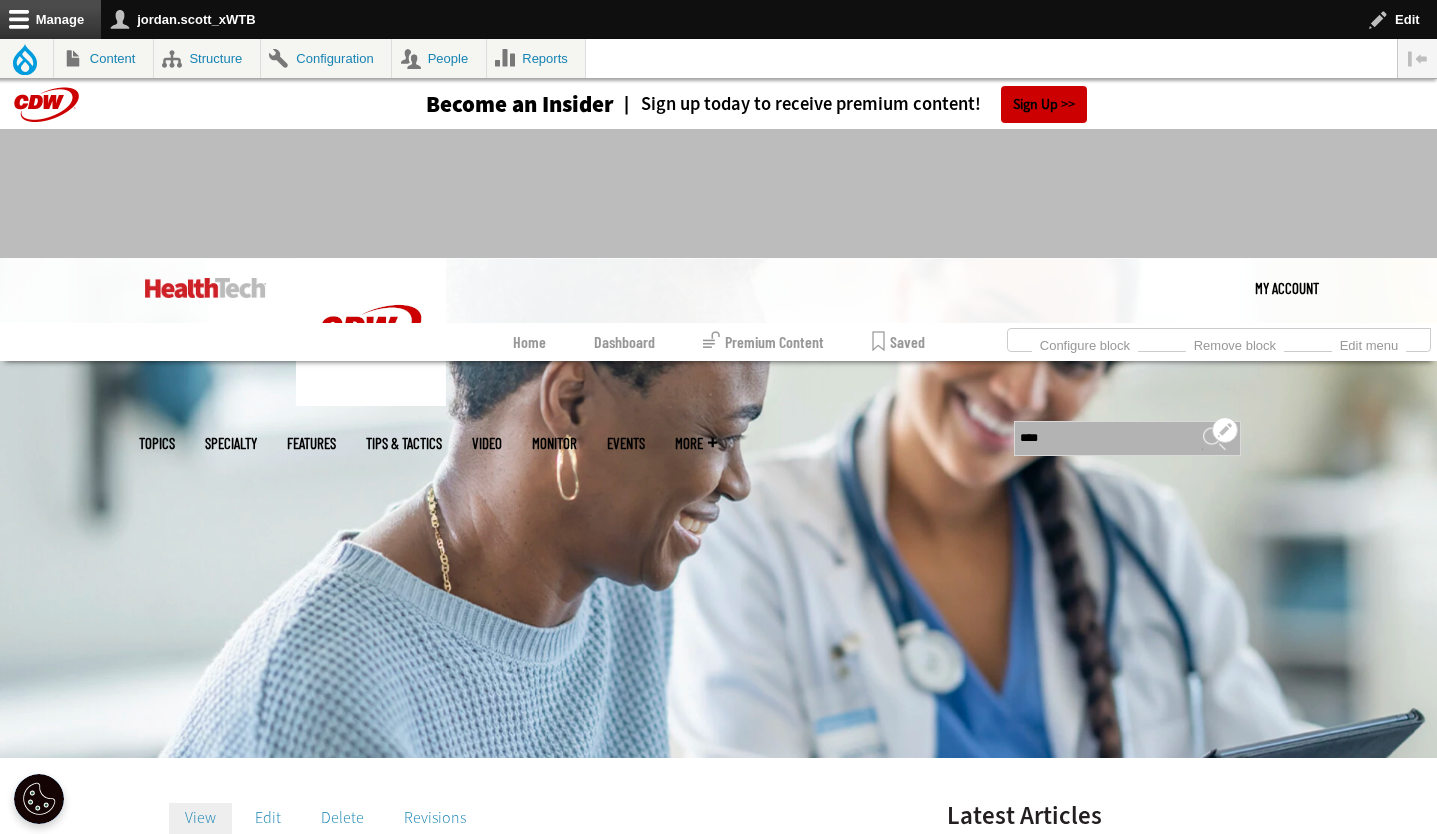 click on "******" at bounding box center [1214, 446] 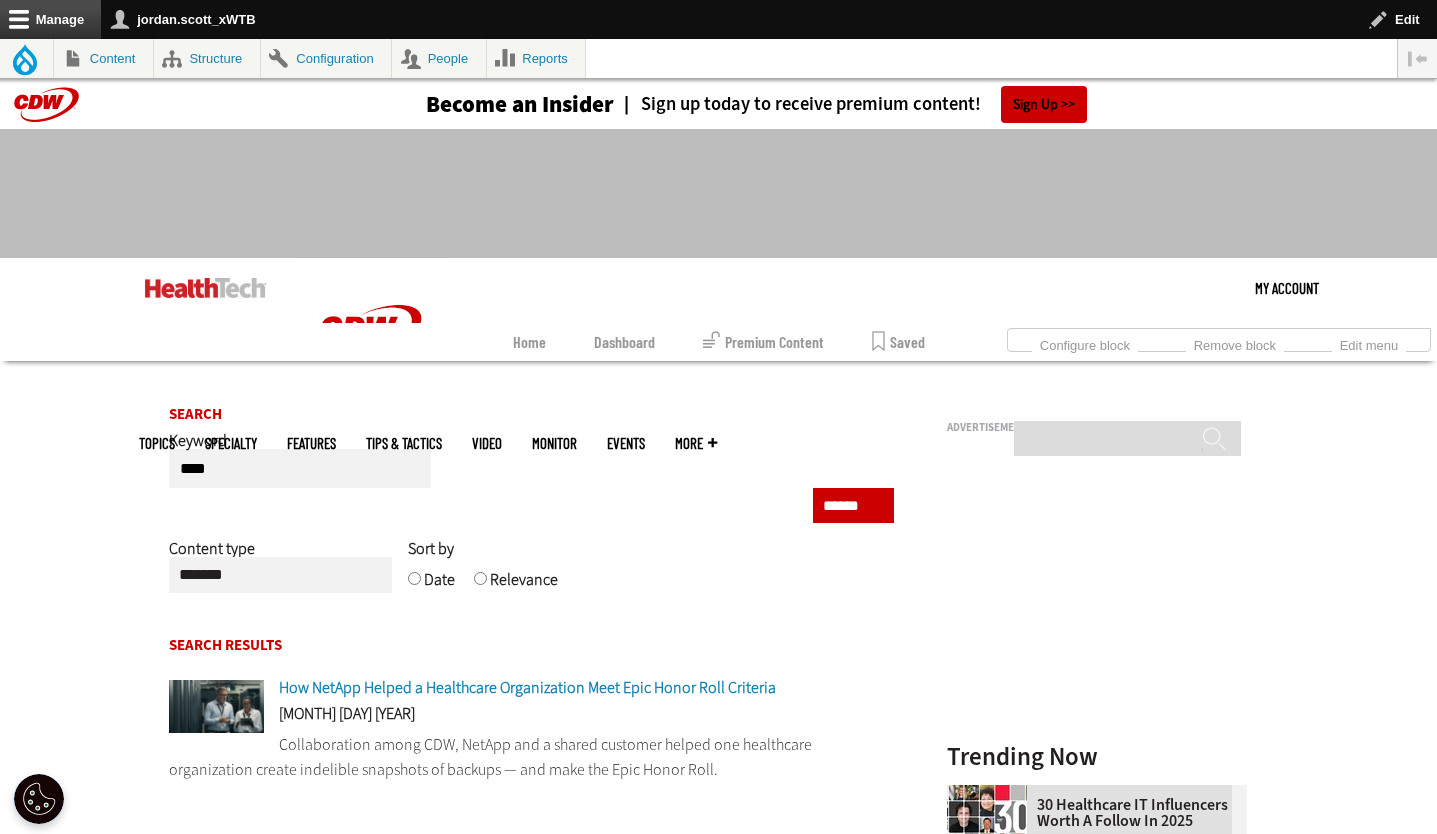 scroll, scrollTop: 0, scrollLeft: 0, axis: both 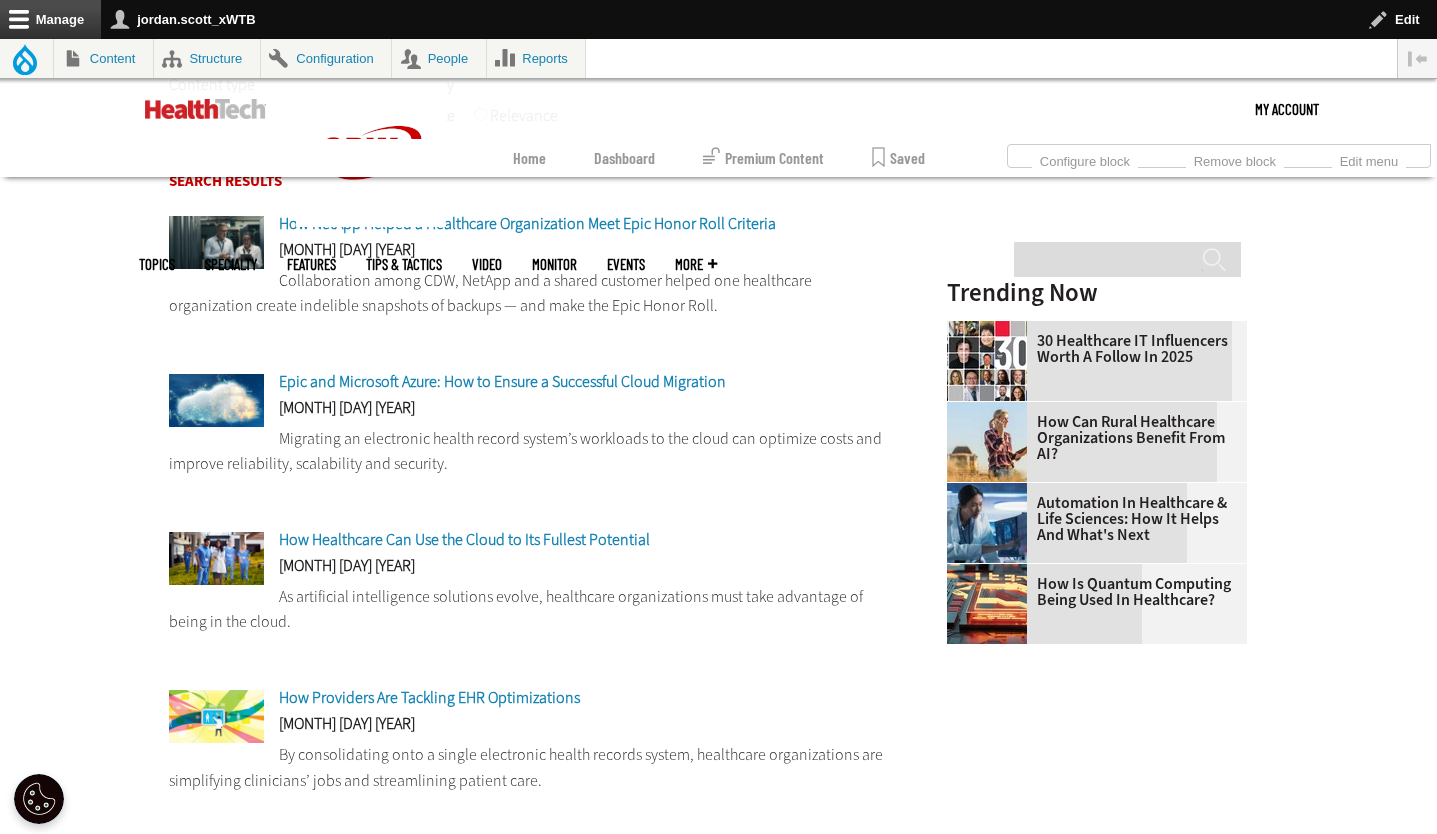 click on "Epic and Microsoft Azure: How to Ensure a Successful Cloud Migration" at bounding box center (502, 381) 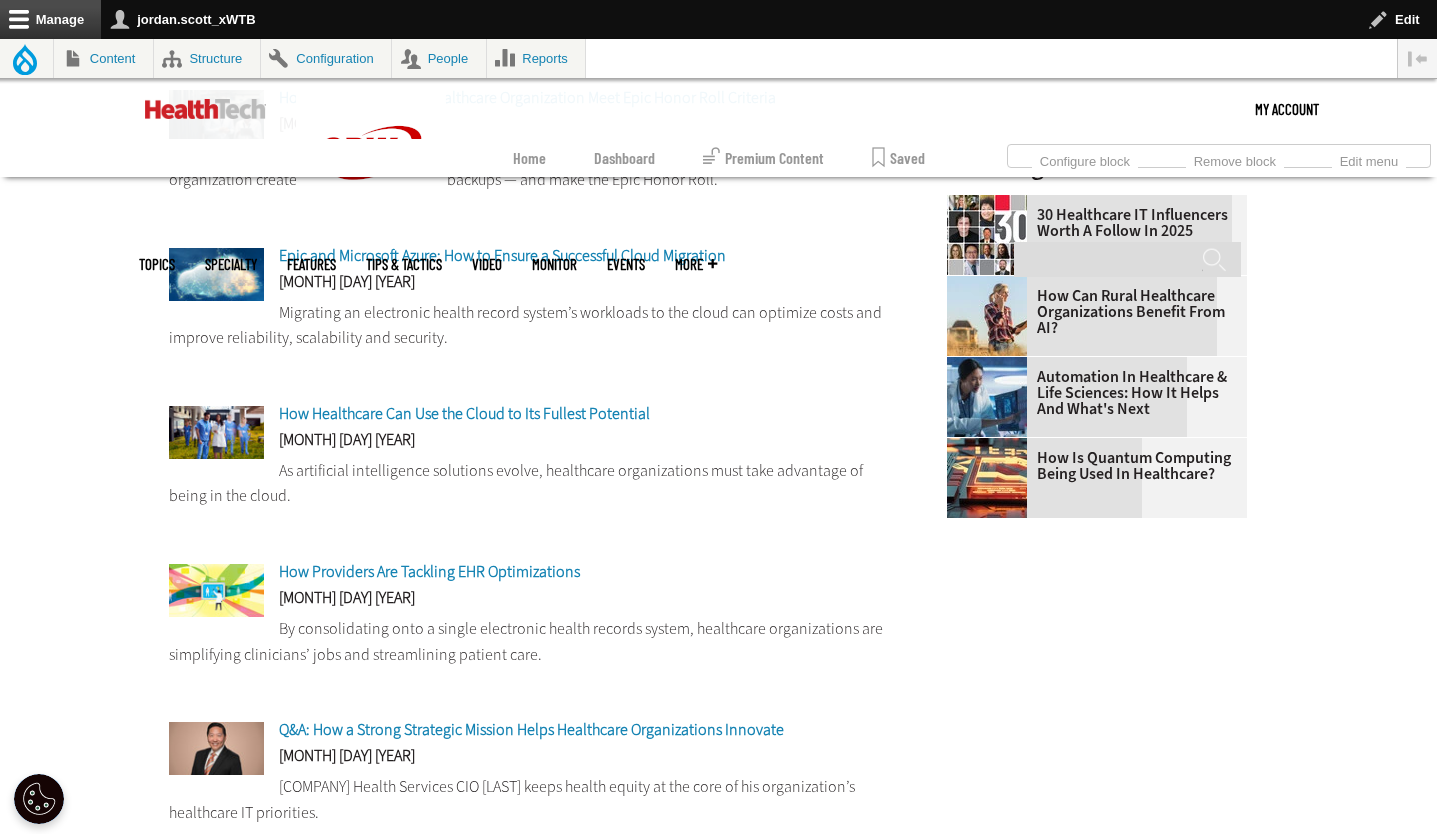 scroll, scrollTop: 822, scrollLeft: 0, axis: vertical 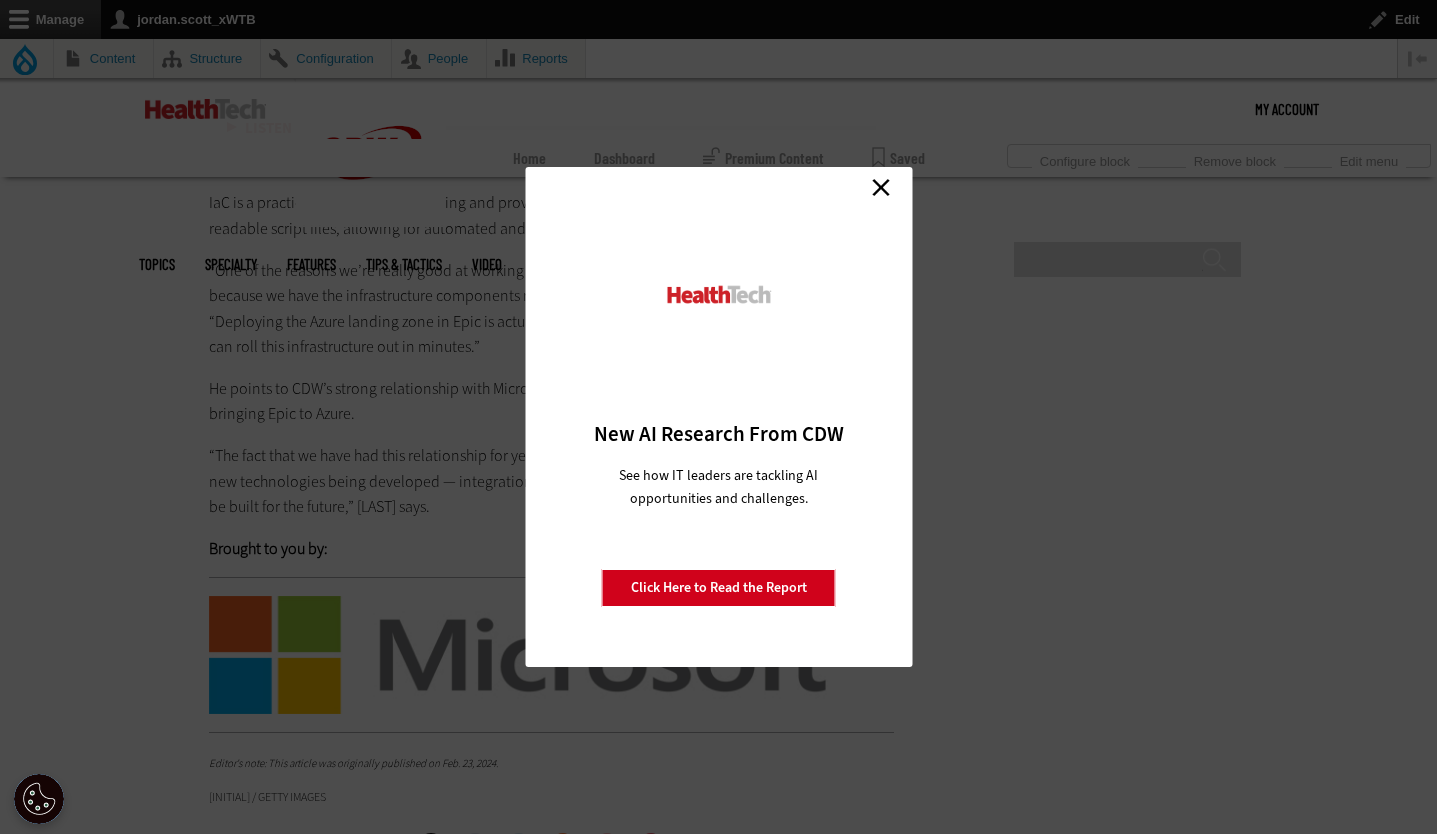 click on "Close" at bounding box center (881, 187) 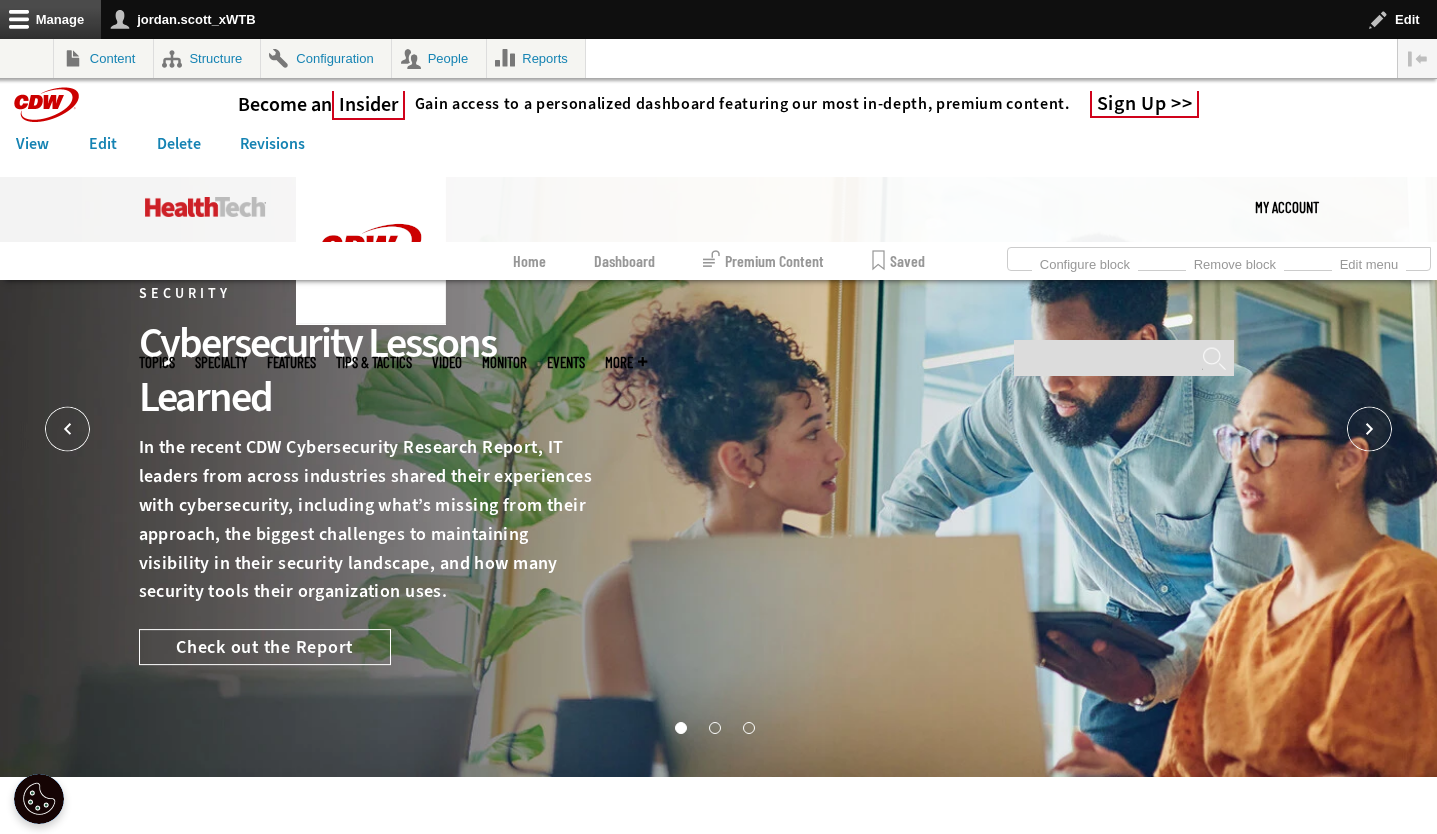 scroll, scrollTop: 0, scrollLeft: 0, axis: both 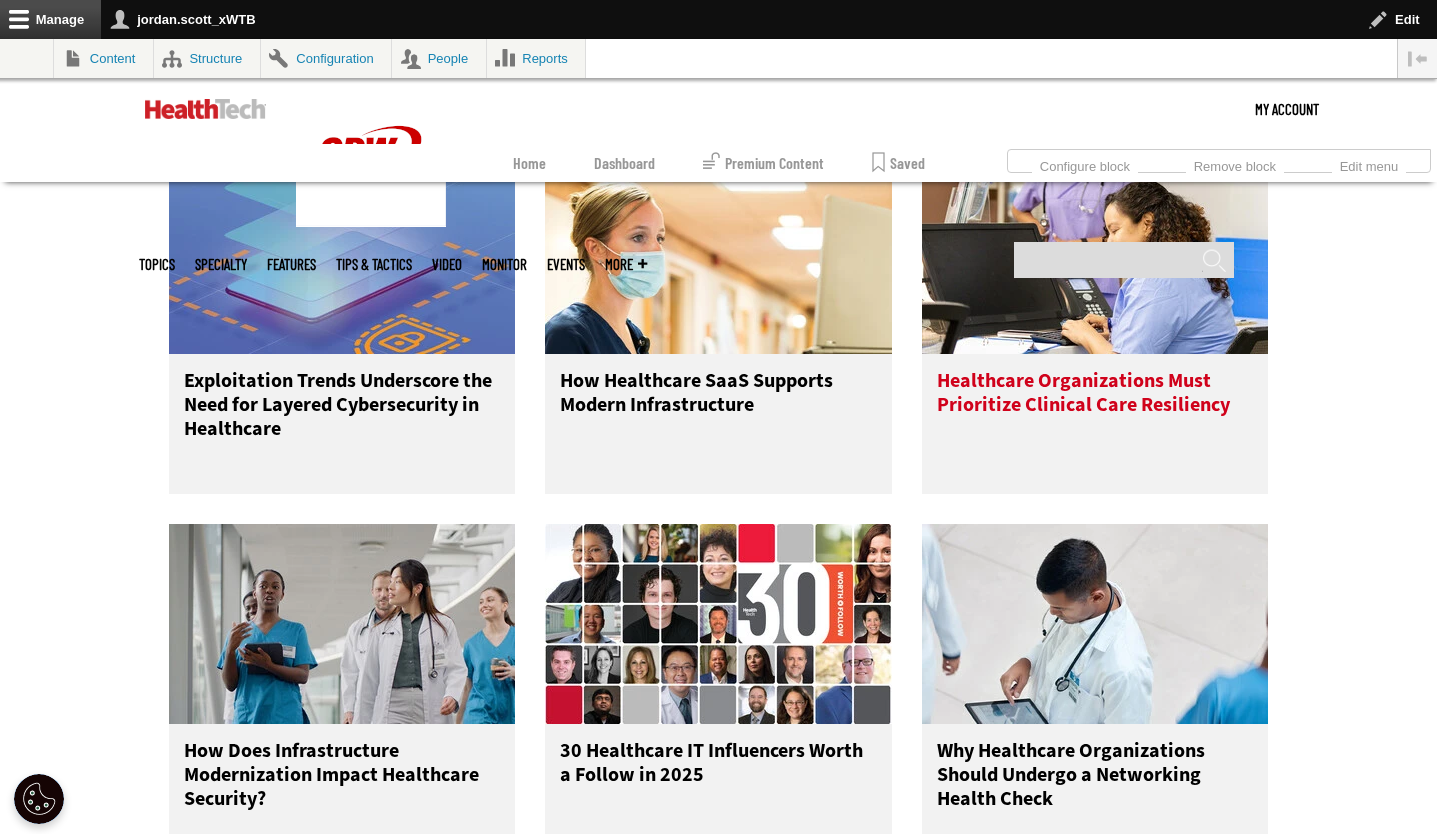 click on "Healthcare Organizations Must Prioritize Clinical Care Resiliency" at bounding box center [1095, 409] 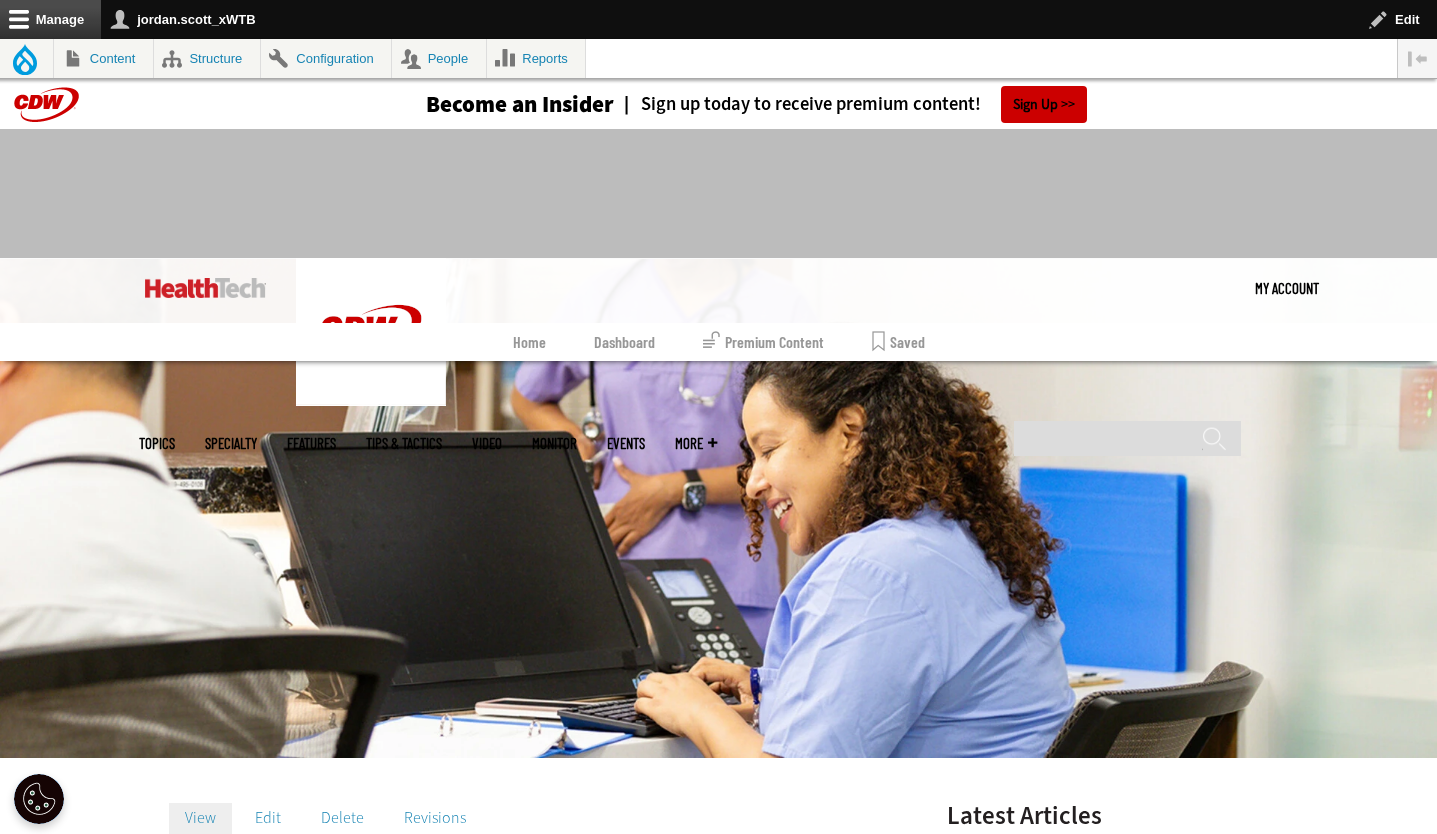 scroll, scrollTop: 545, scrollLeft: 0, axis: vertical 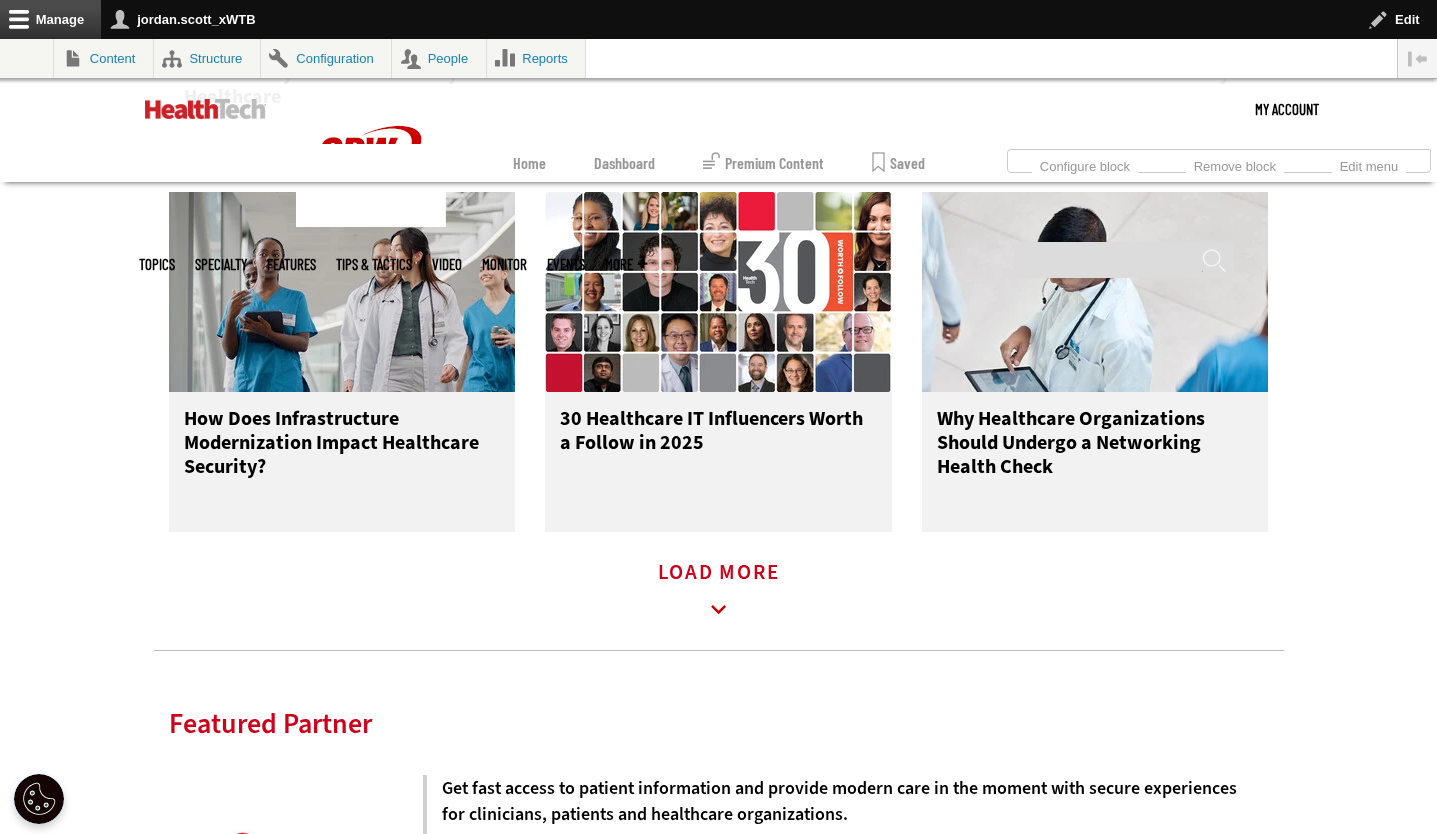 click on "Load More" at bounding box center (719, 592) 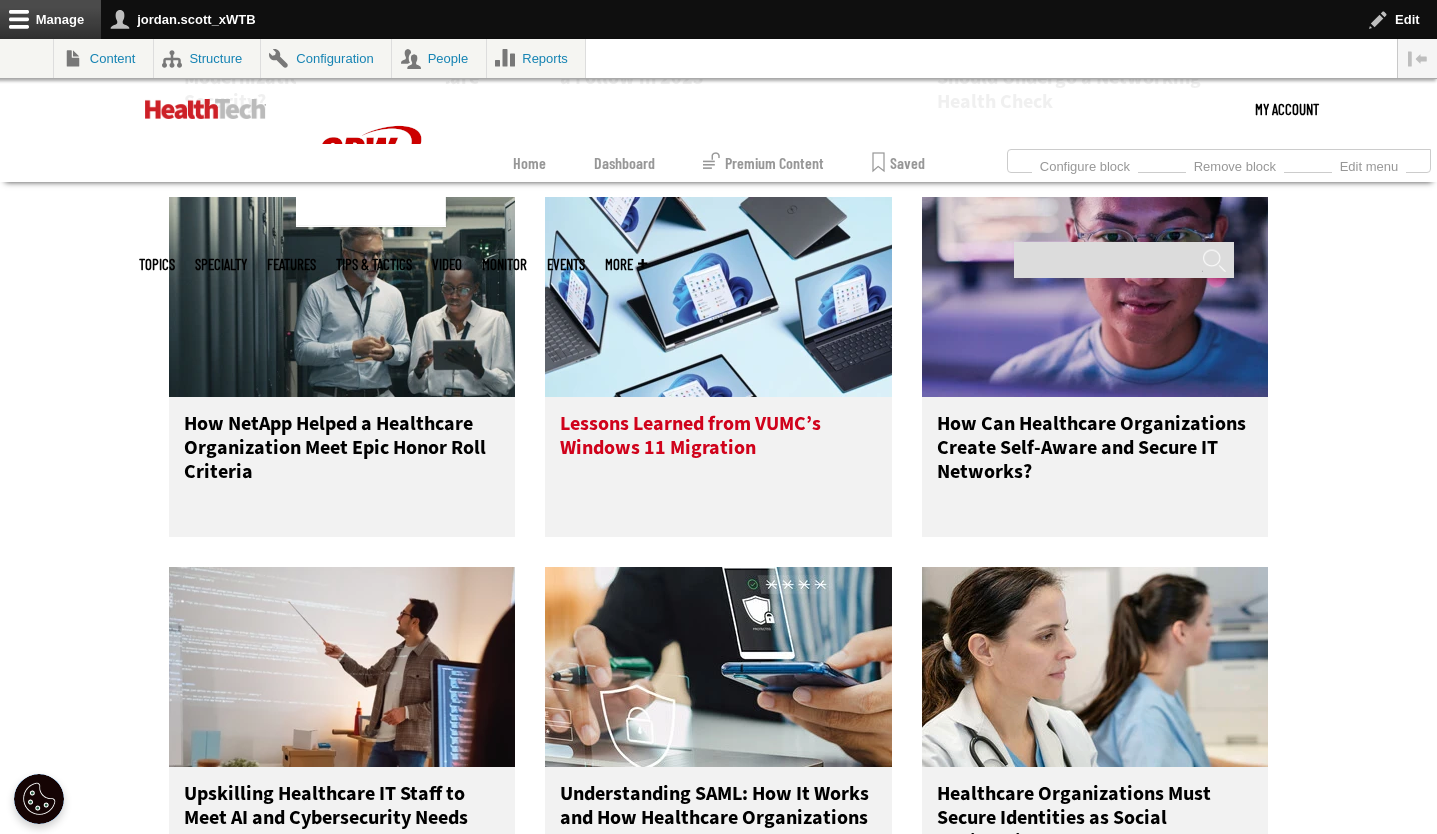 scroll, scrollTop: 4346, scrollLeft: 0, axis: vertical 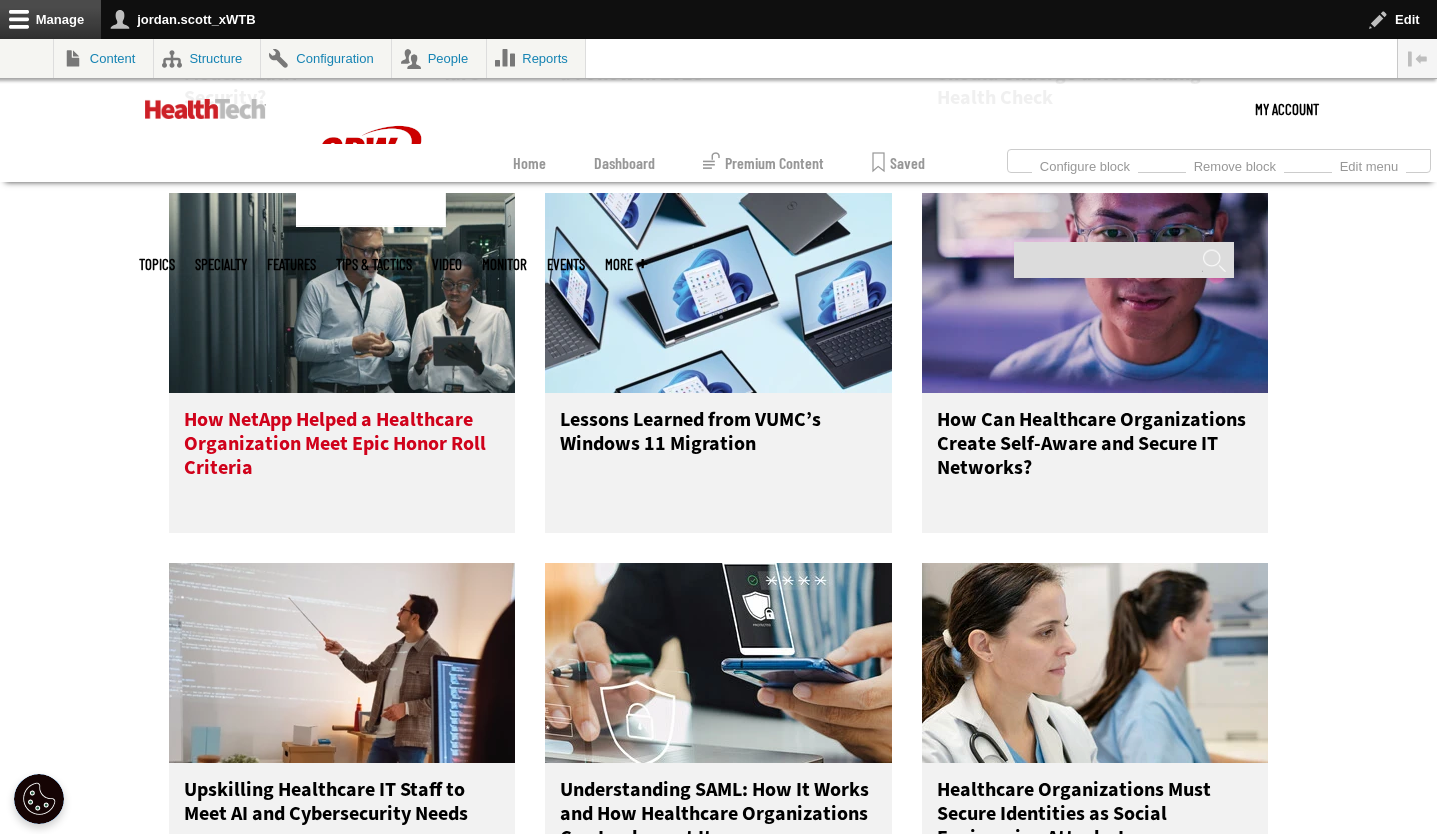 click on "How NetApp Helped a Healthcare Organization Meet Epic Honor Roll Criteria" at bounding box center [342, 448] 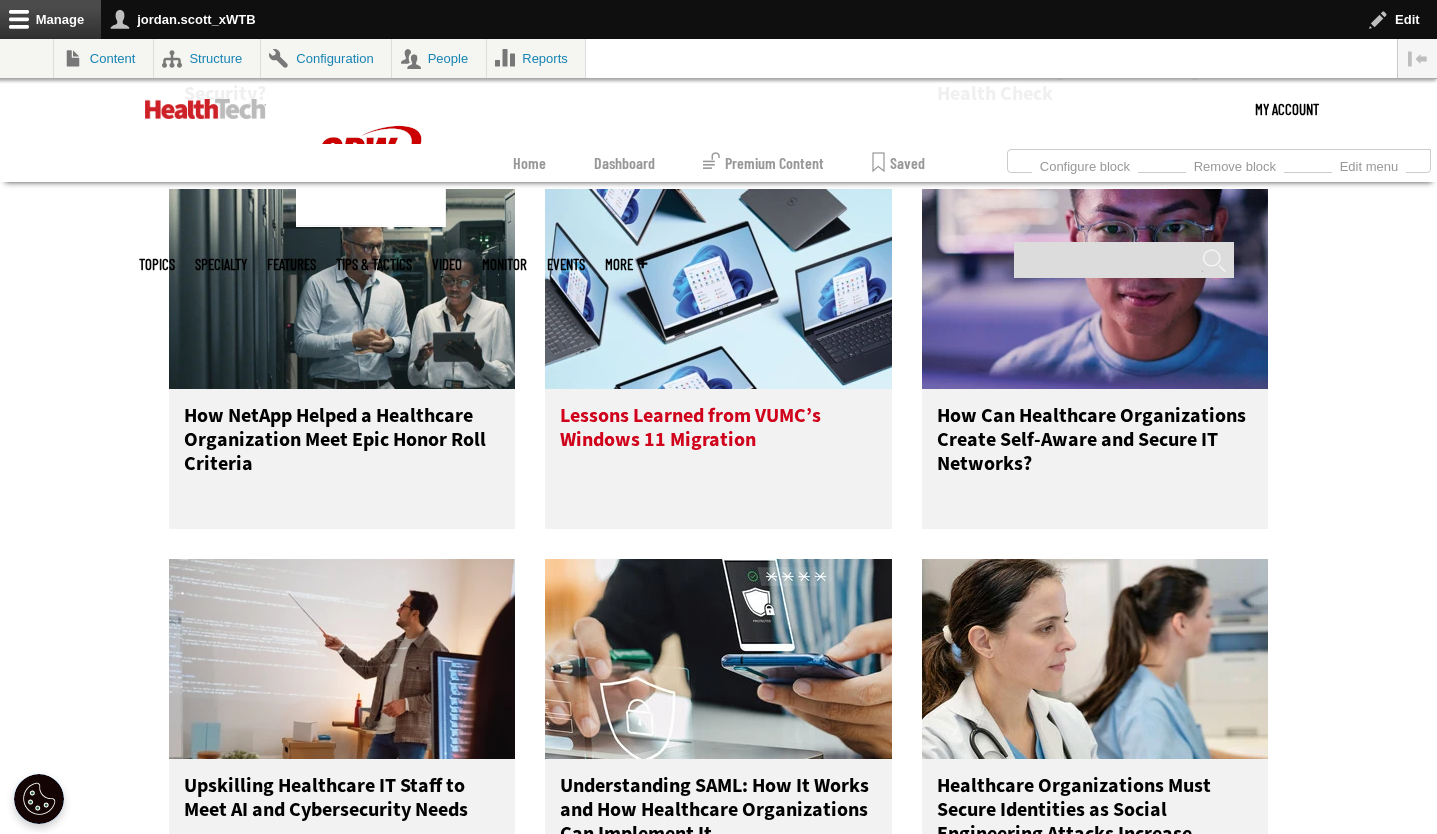 scroll, scrollTop: 4355, scrollLeft: 0, axis: vertical 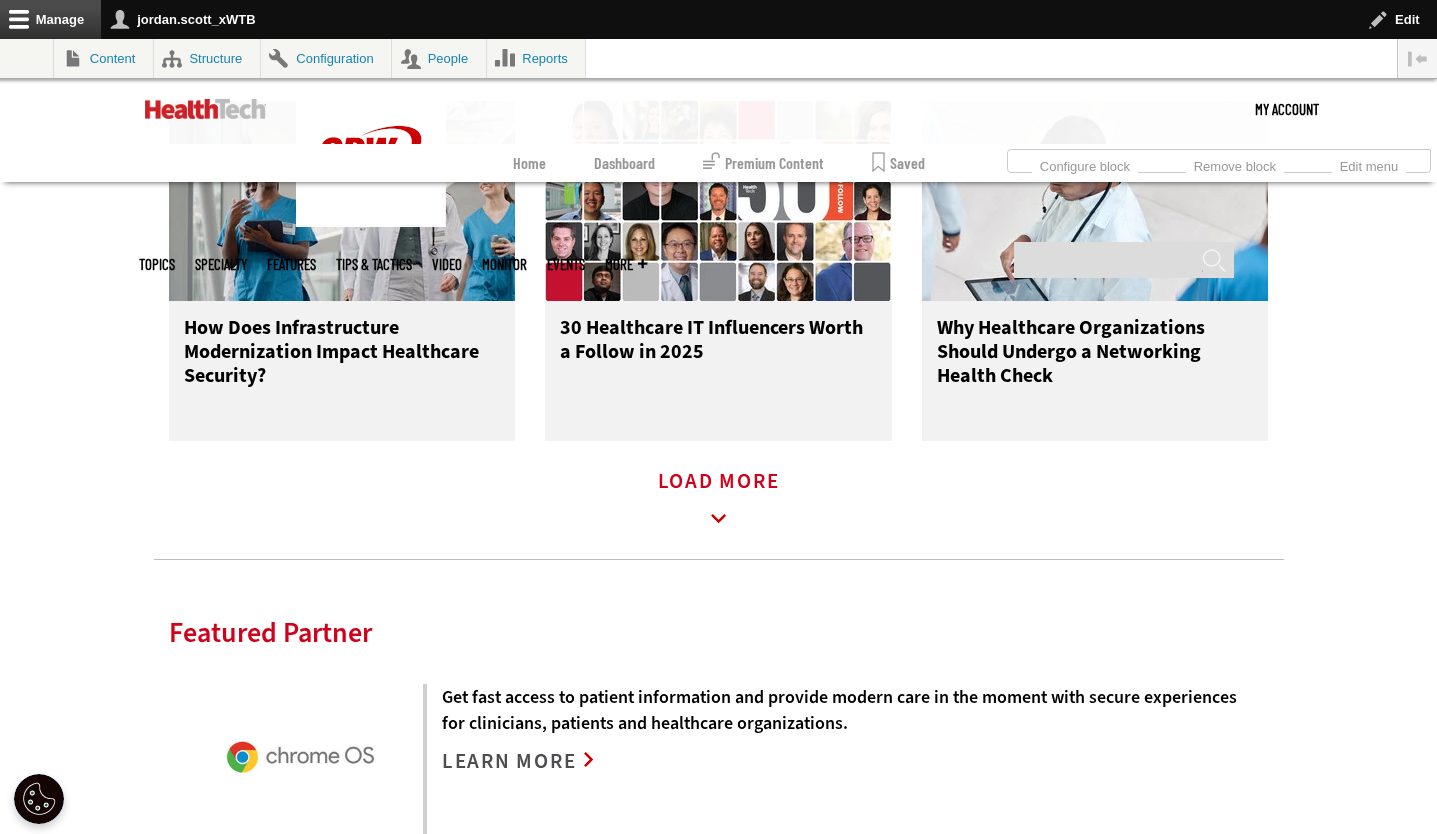 click on "Load More" at bounding box center [719, 501] 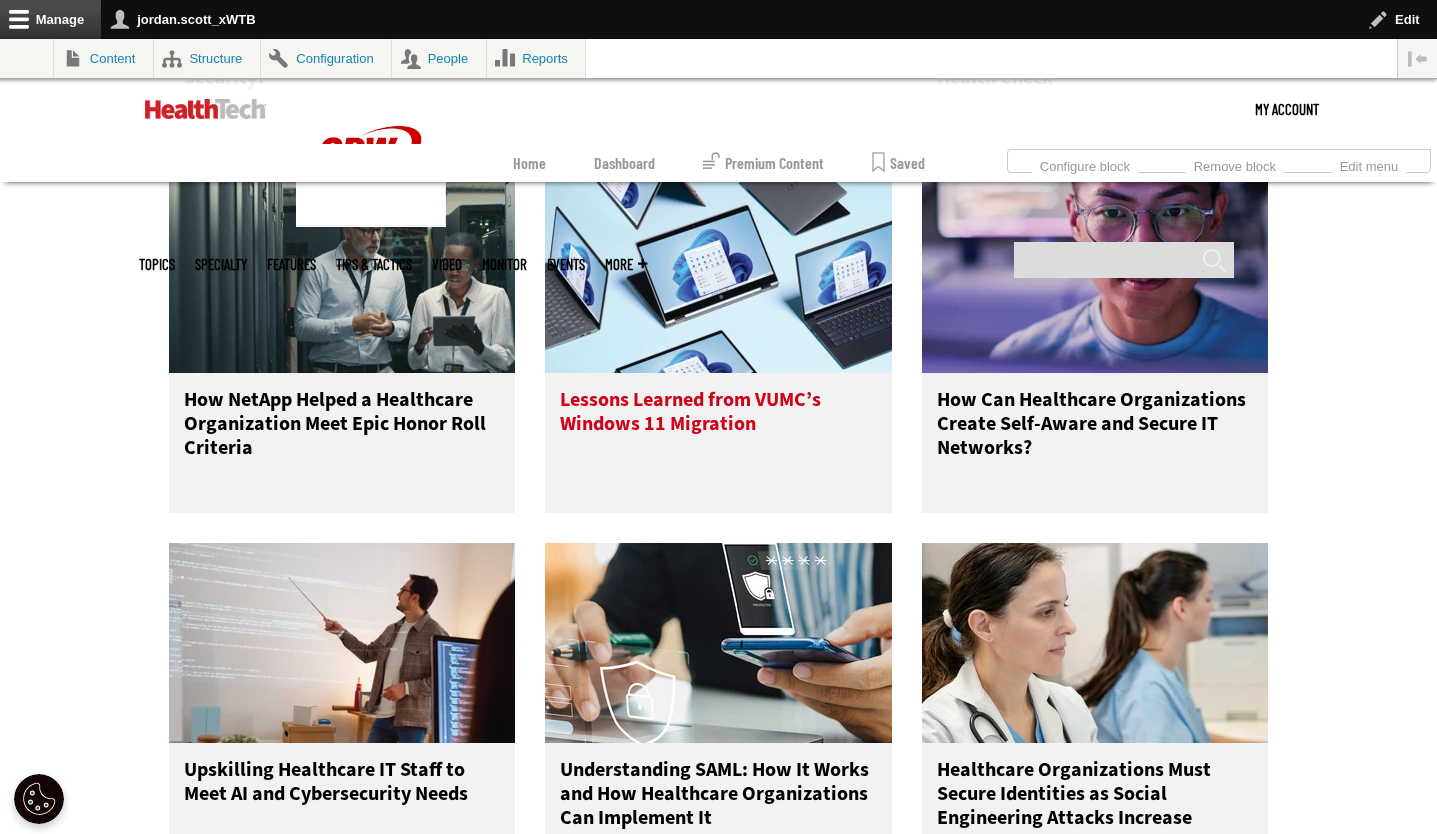 scroll, scrollTop: 4385, scrollLeft: 0, axis: vertical 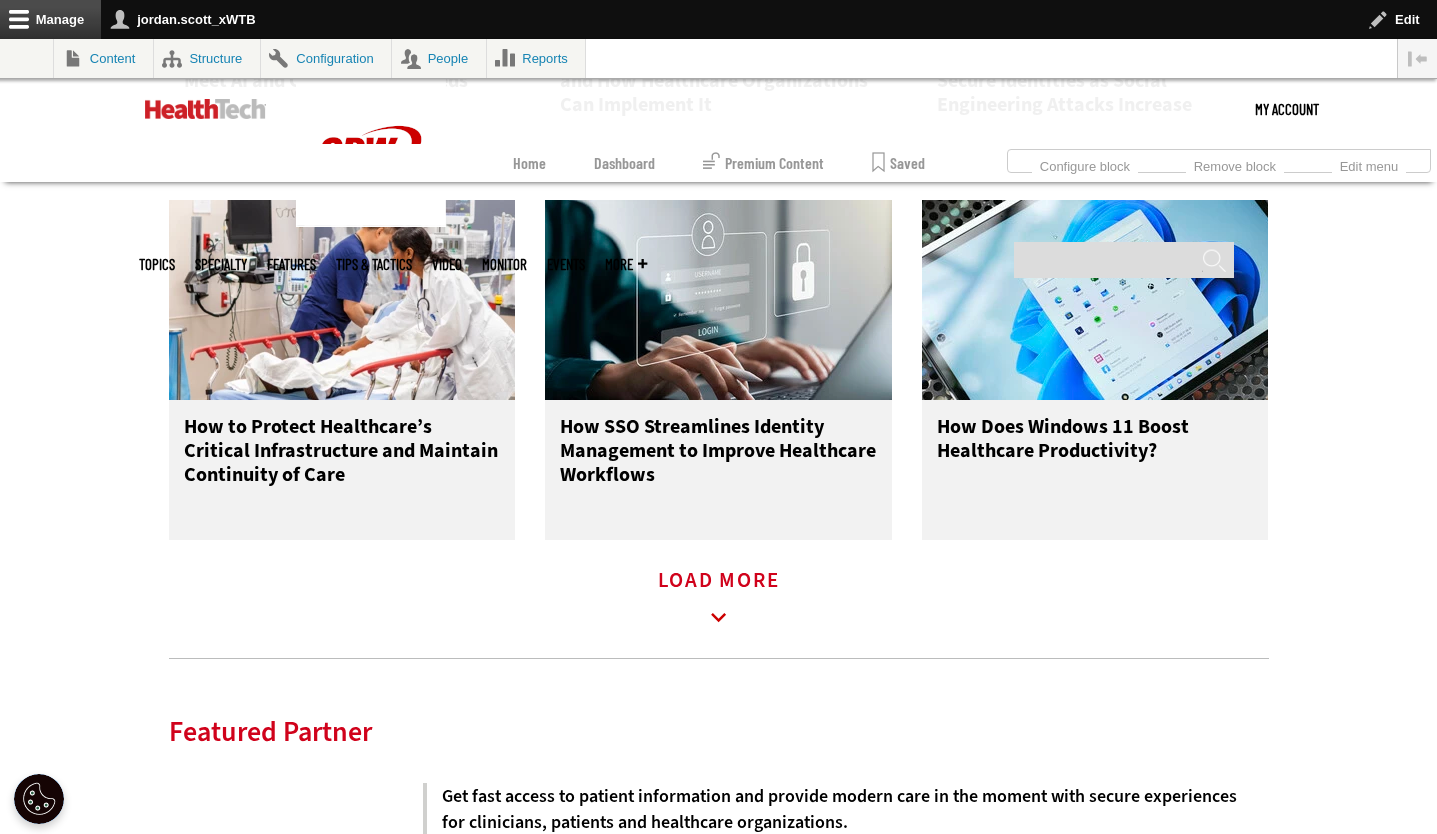 click on "Load More" at bounding box center [719, 600] 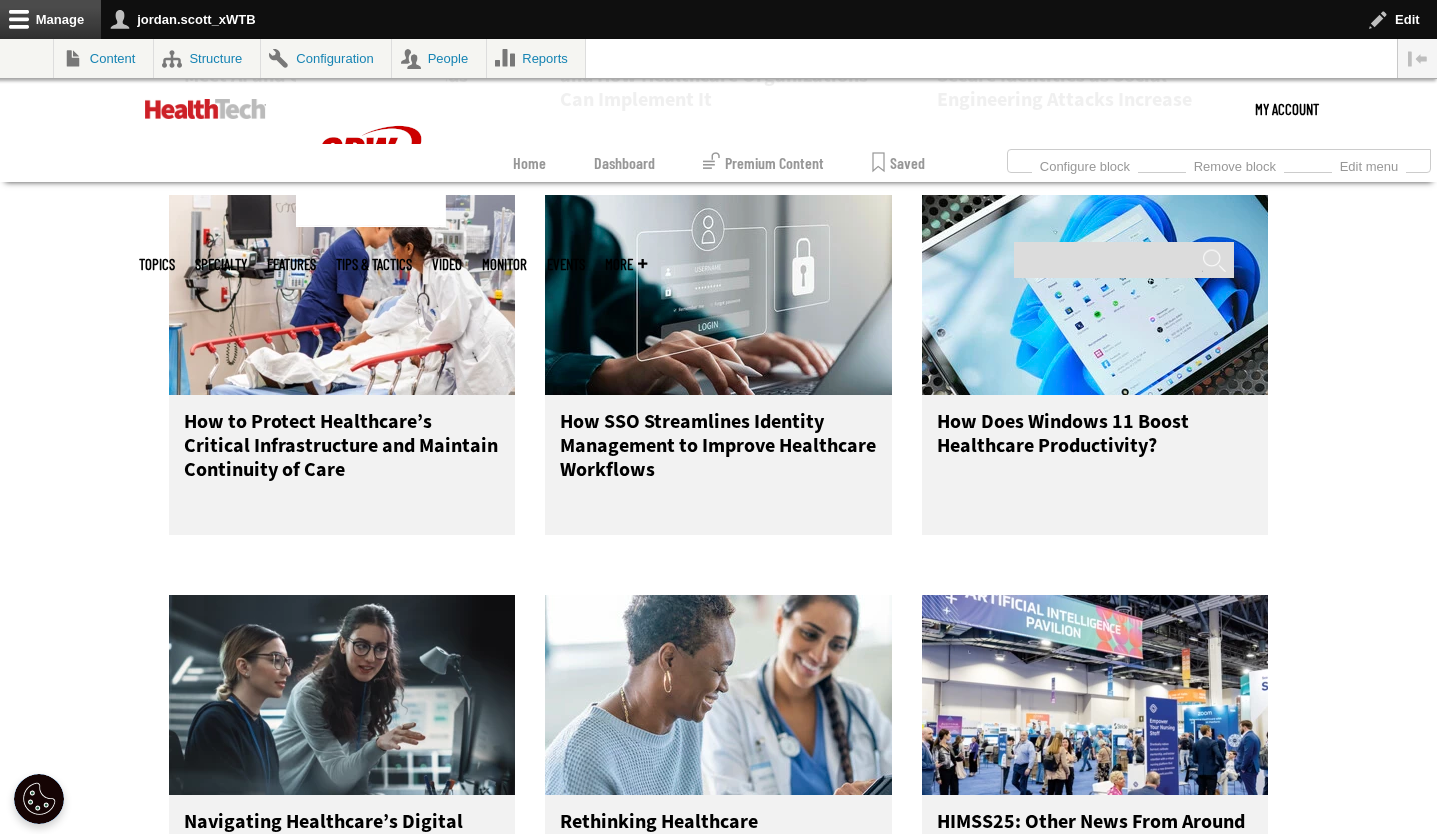 scroll, scrollTop: 5098, scrollLeft: 0, axis: vertical 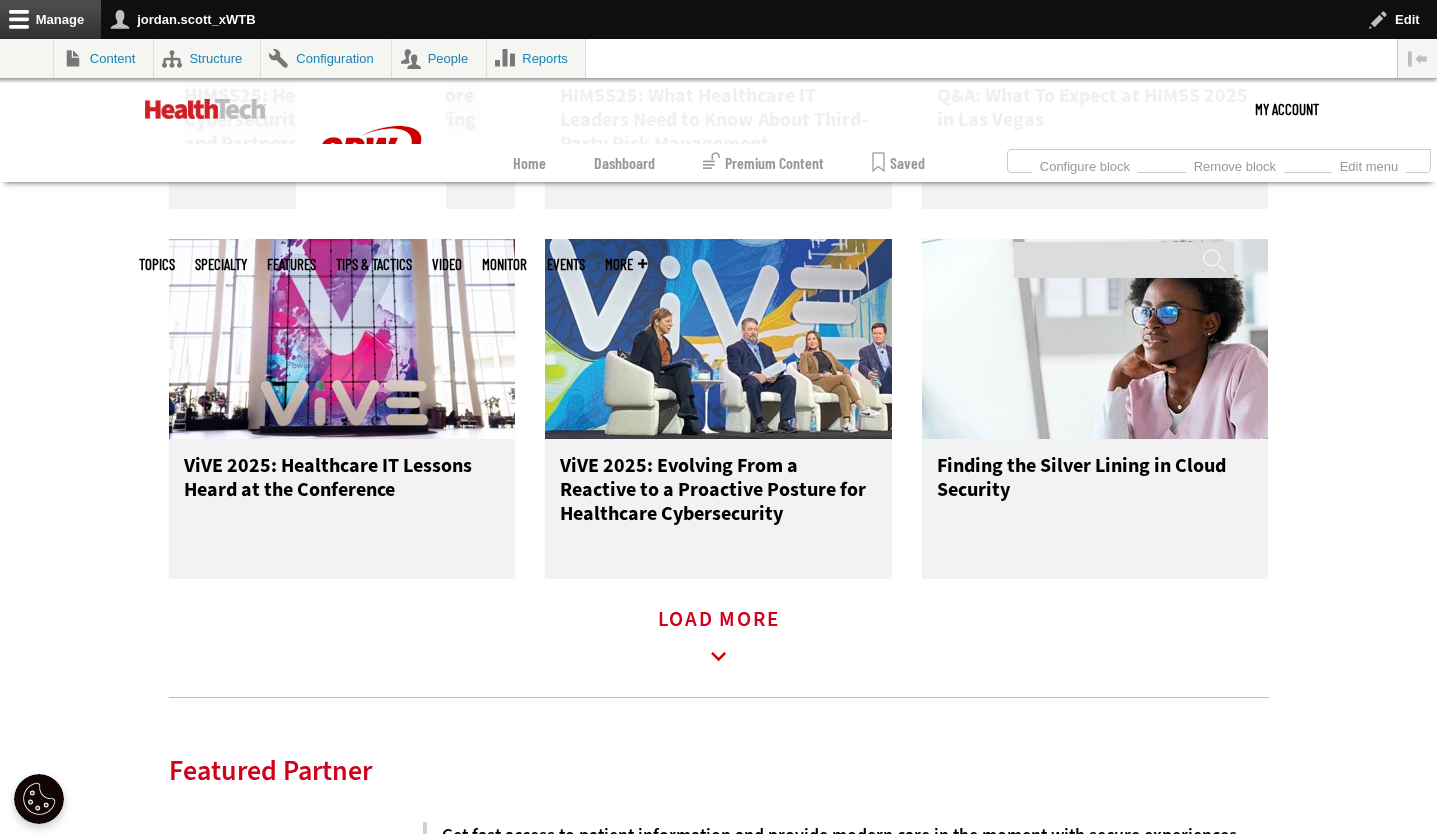 click on "Load More" at bounding box center (719, 639) 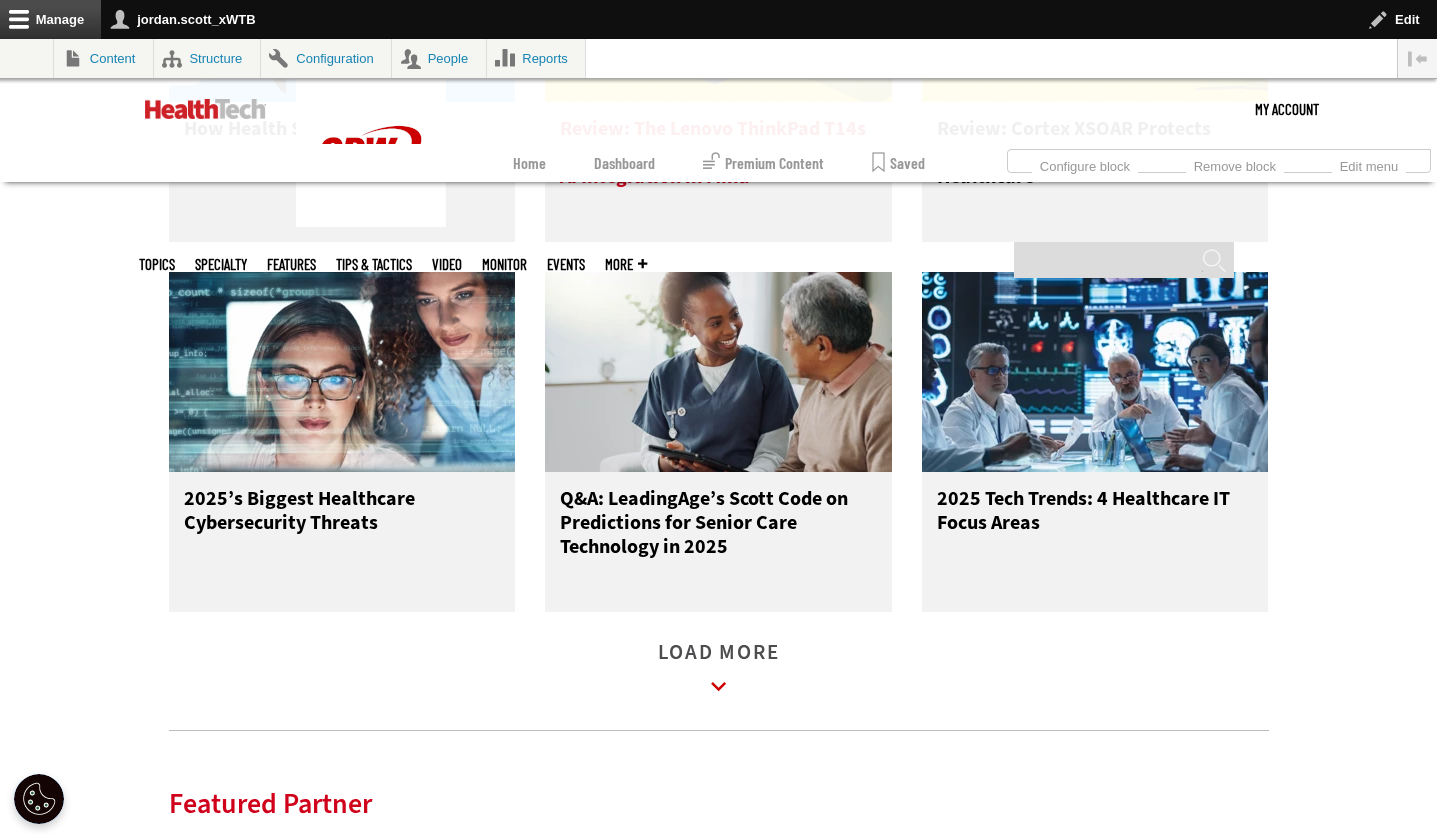 scroll, scrollTop: 7304, scrollLeft: 0, axis: vertical 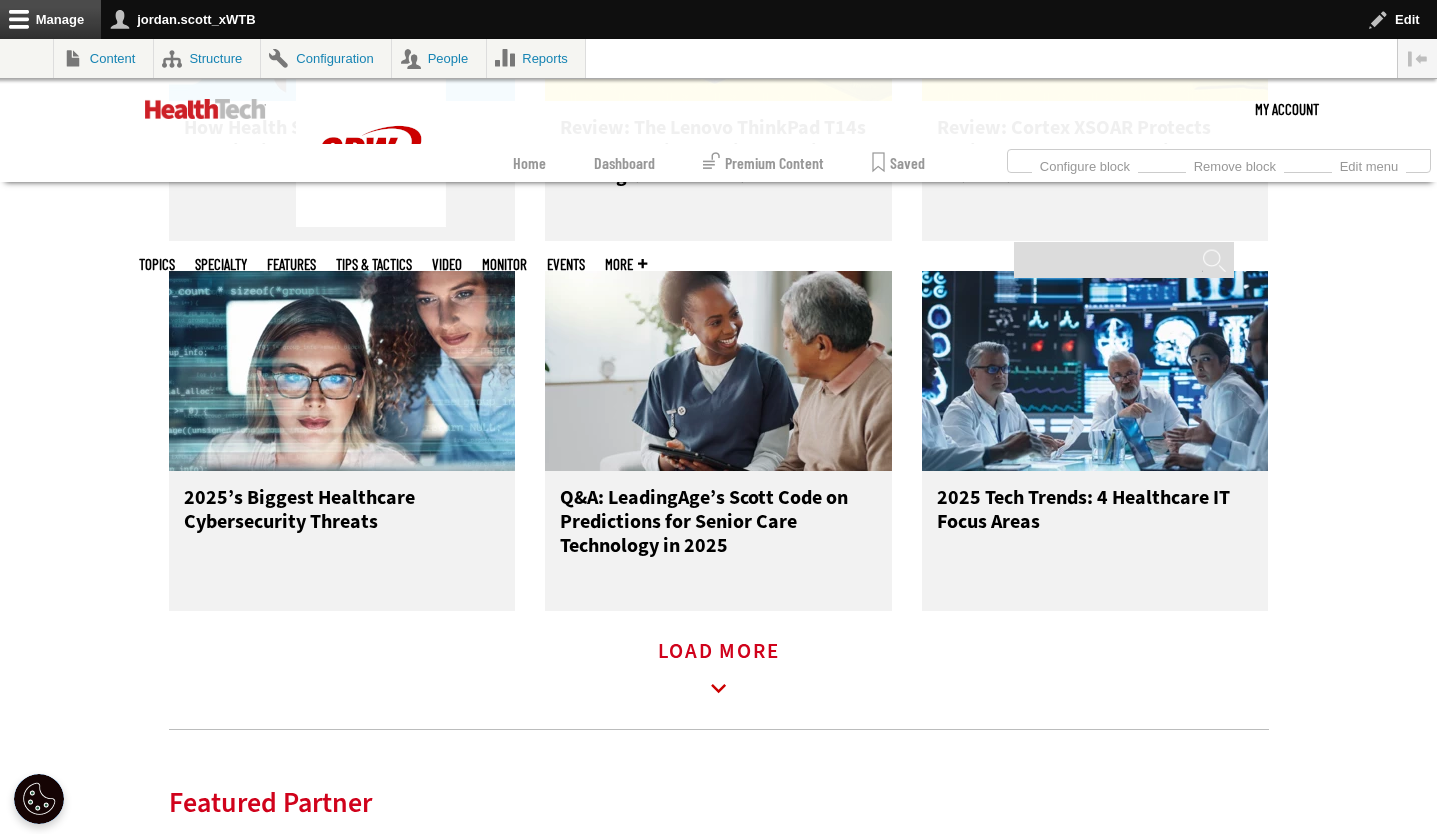 click on "Load More" at bounding box center [719, 671] 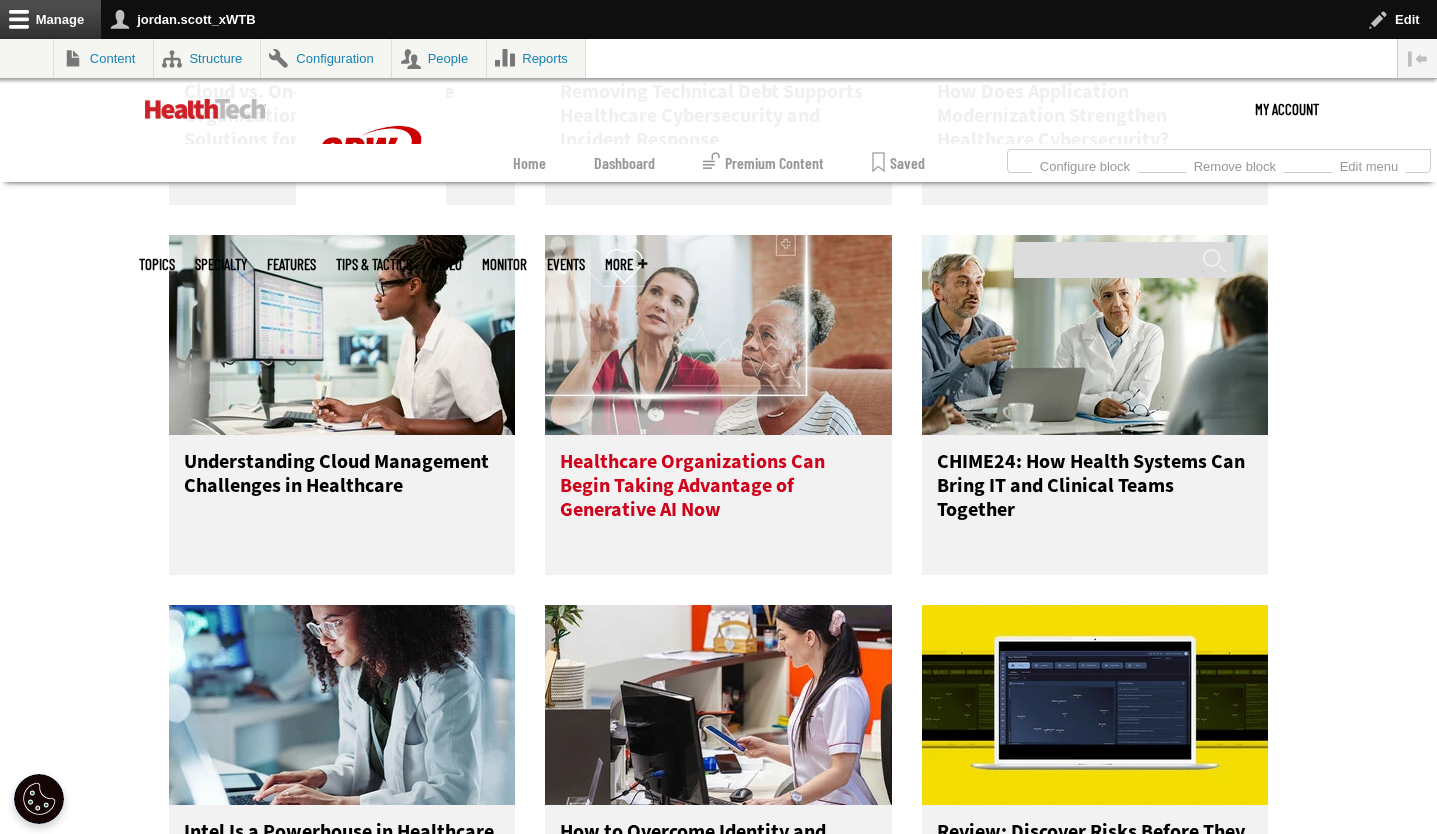 scroll, scrollTop: 8392, scrollLeft: 0, axis: vertical 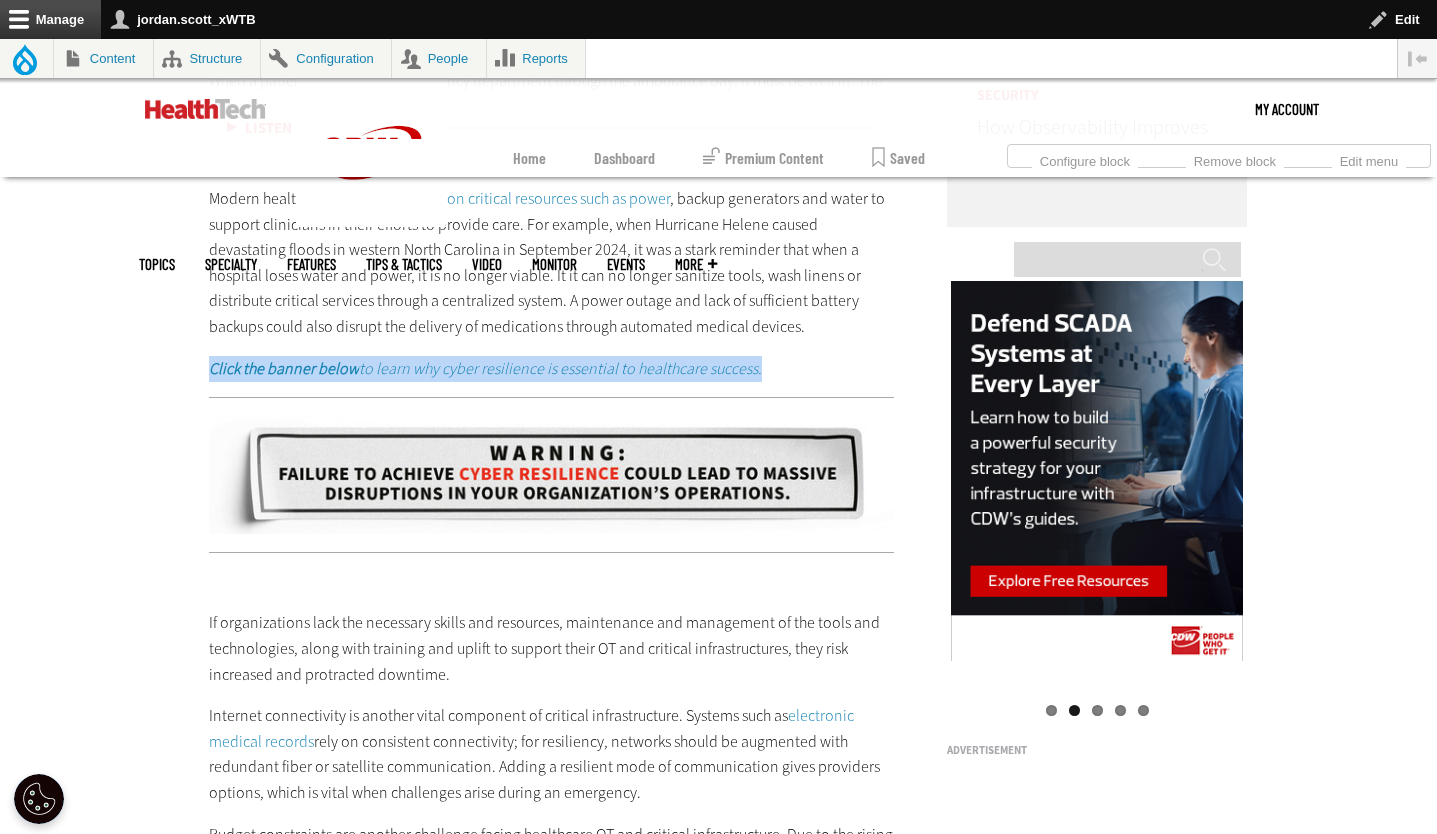 drag, startPoint x: 787, startPoint y: 373, endPoint x: 192, endPoint y: 358, distance: 595.189 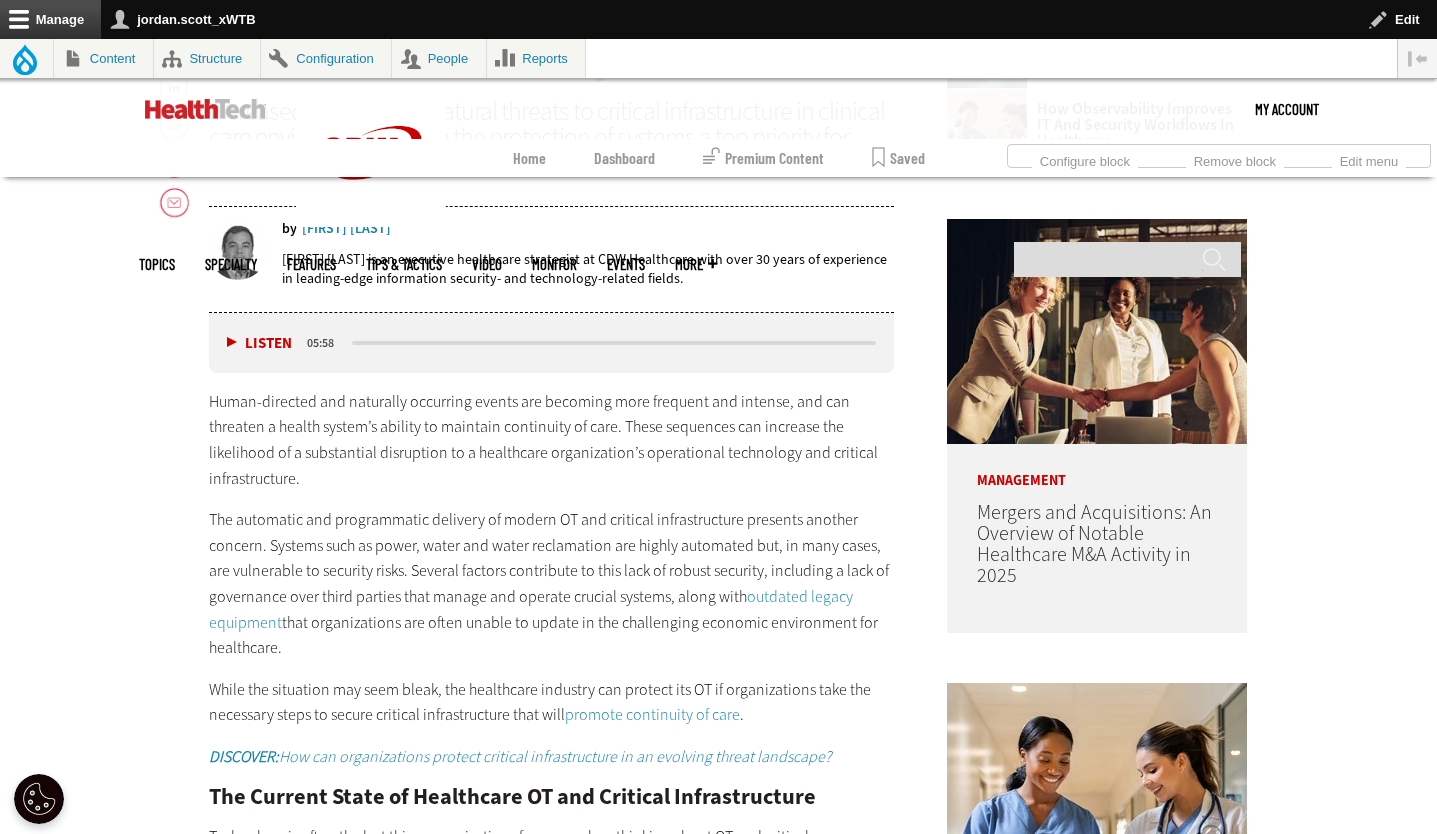 scroll, scrollTop: 301, scrollLeft: 0, axis: vertical 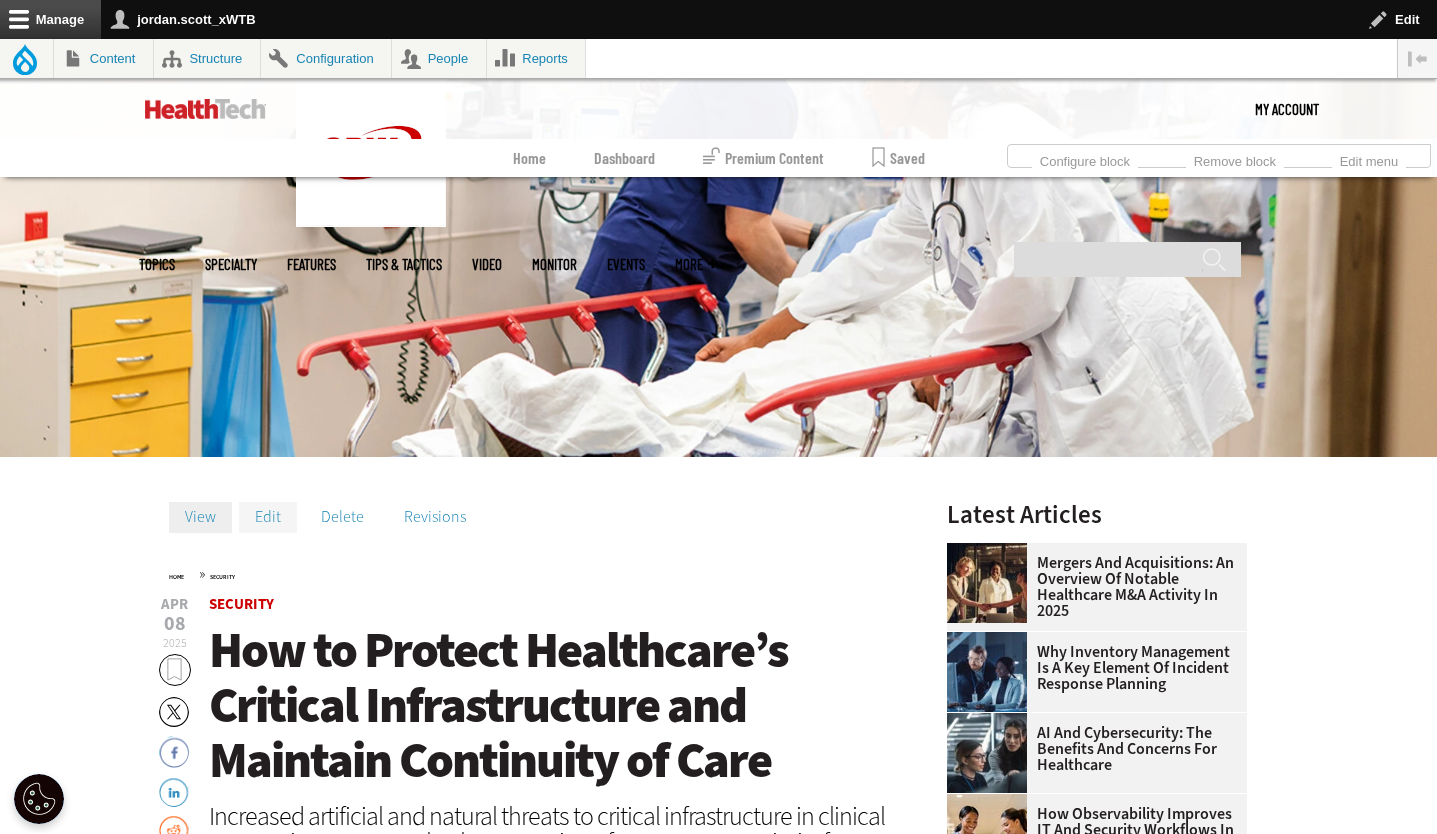 click on "Edit" at bounding box center [268, 517] 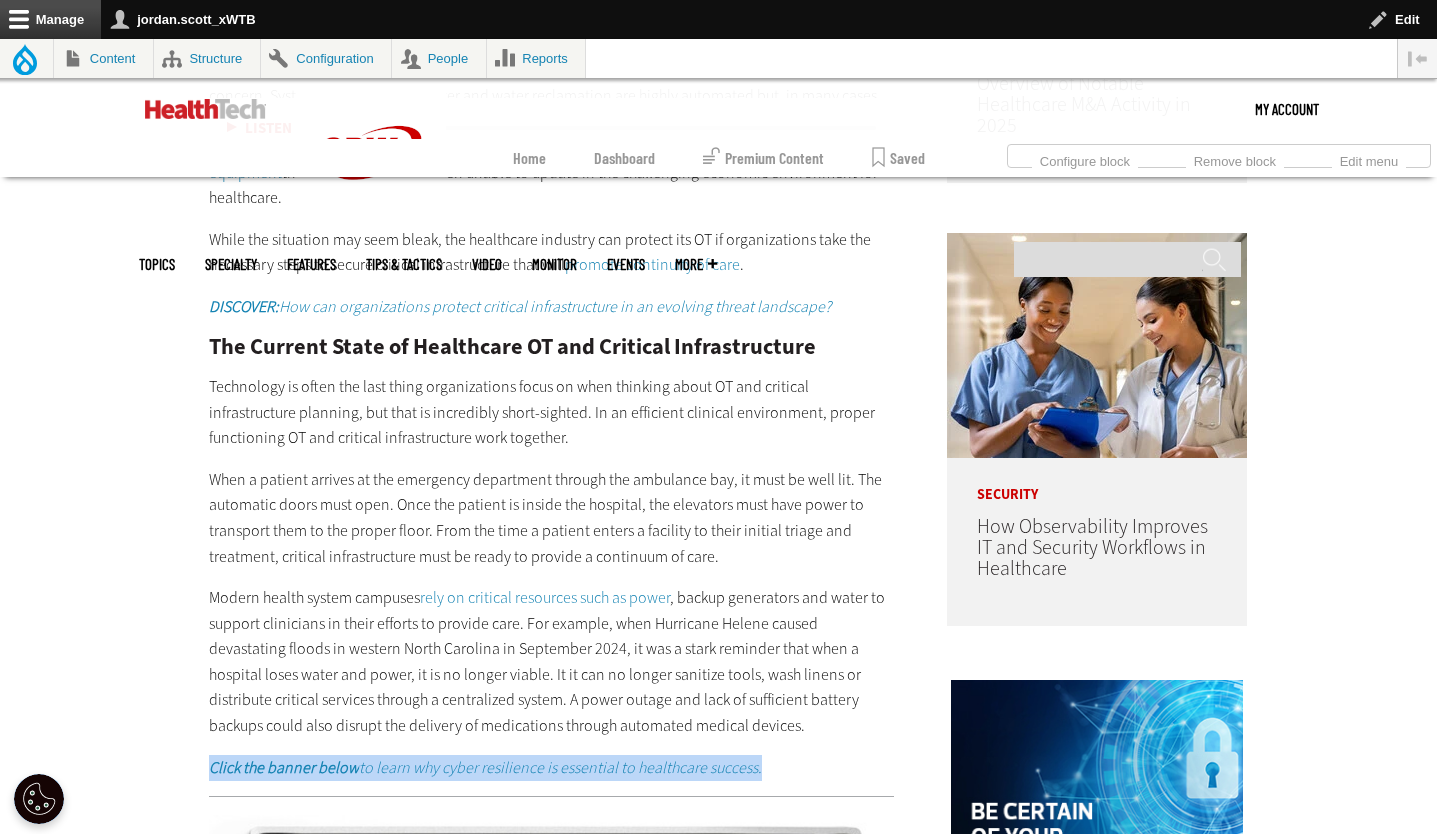 scroll, scrollTop: 1542, scrollLeft: 0, axis: vertical 